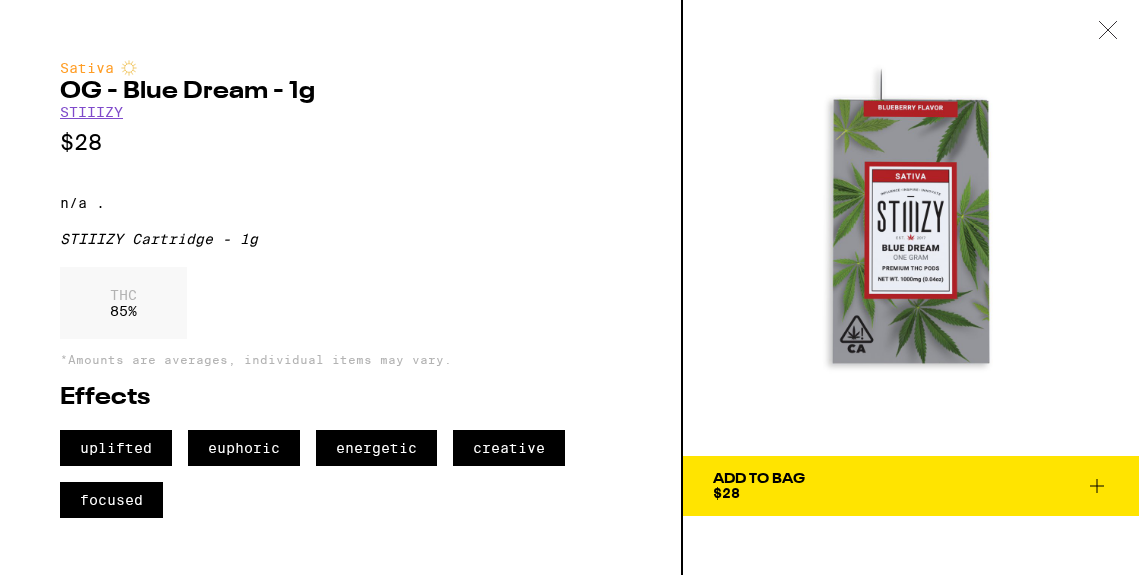 scroll, scrollTop: 0, scrollLeft: 0, axis: both 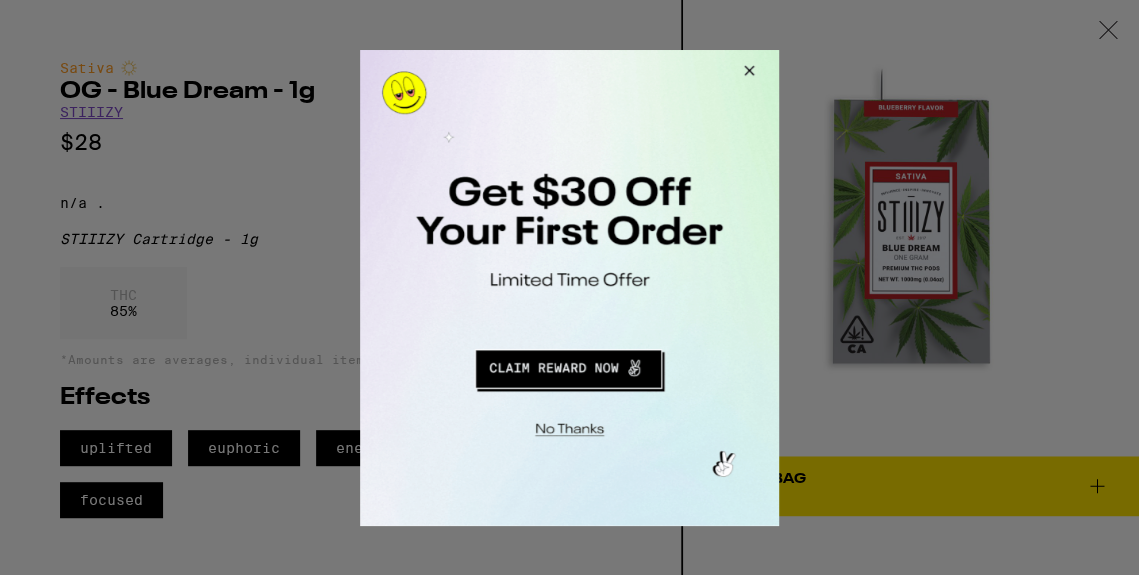 click at bounding box center (569, 287) 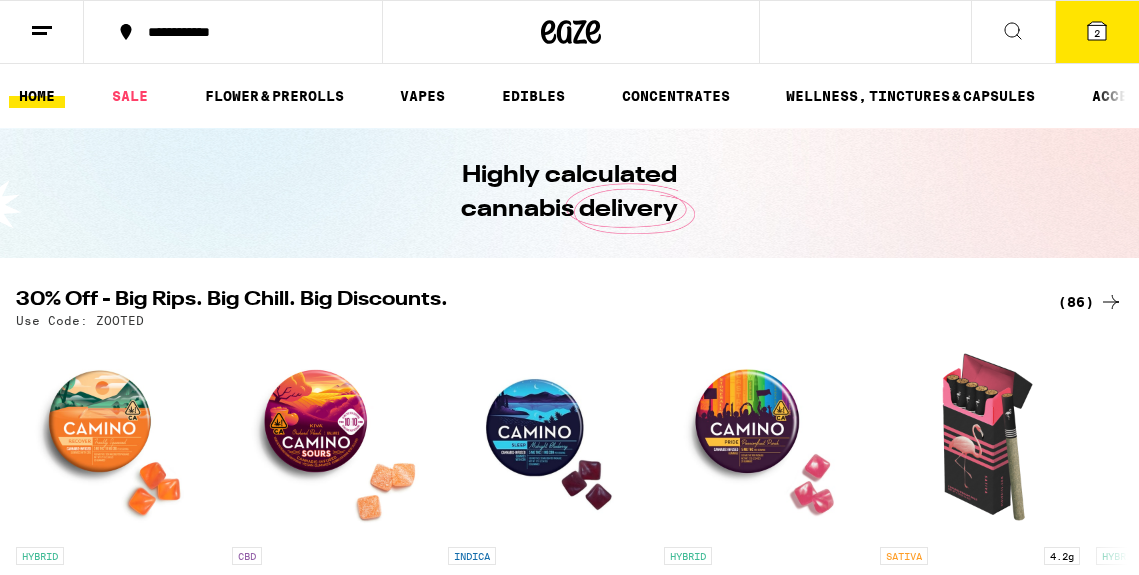 scroll, scrollTop: 0, scrollLeft: 0, axis: both 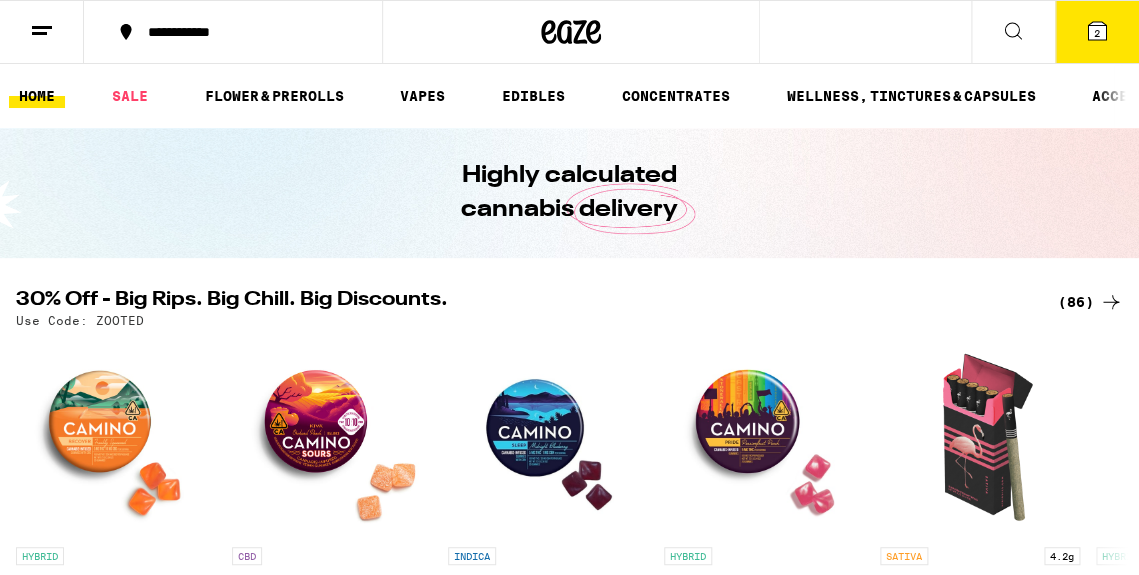 click at bounding box center (1118, 96) 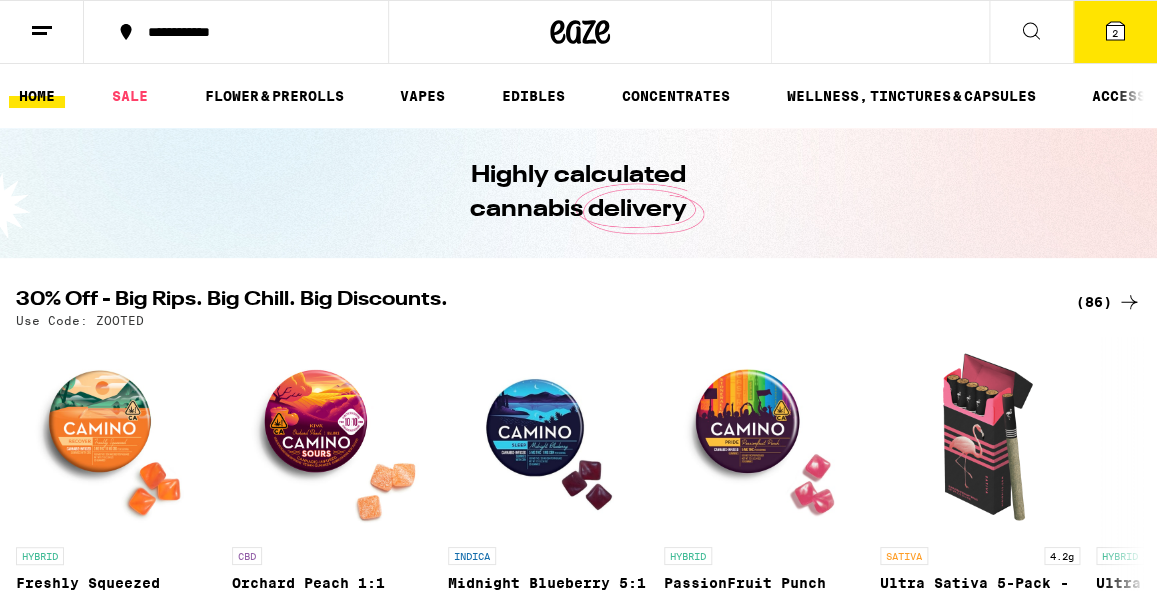 click 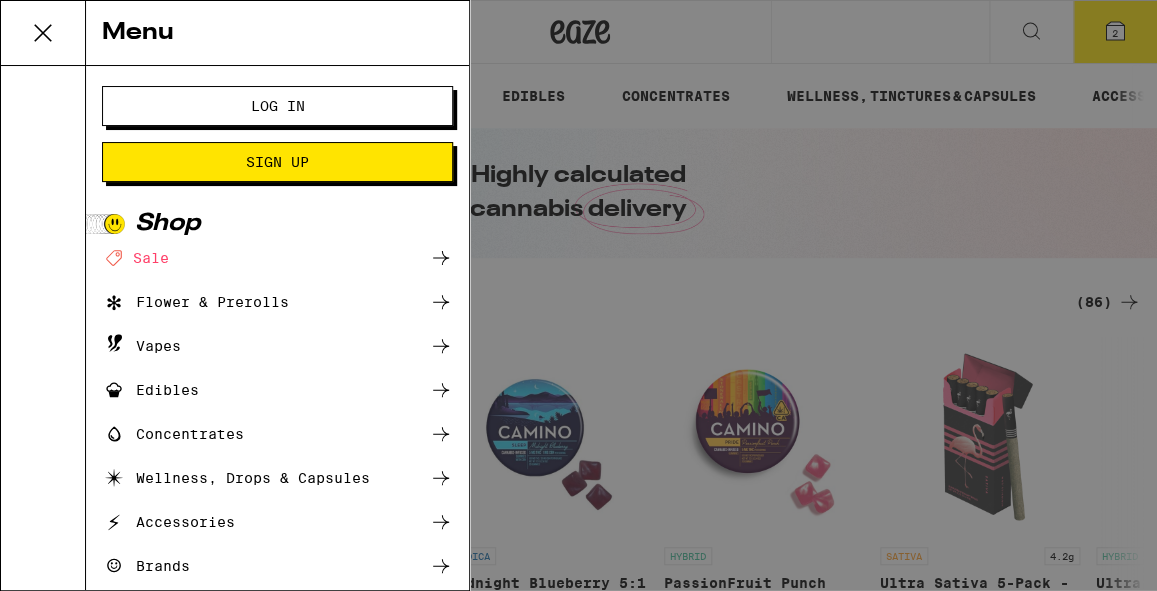 click on "Menu Log In Sign Up Shop Deal Created with Sketch. Sale Flower & Prerolls Vapes Edibles Concentrates Wellness, Drops & Capsules Accessories Brands Help Blog v  19.39.0" at bounding box center [578, 295] 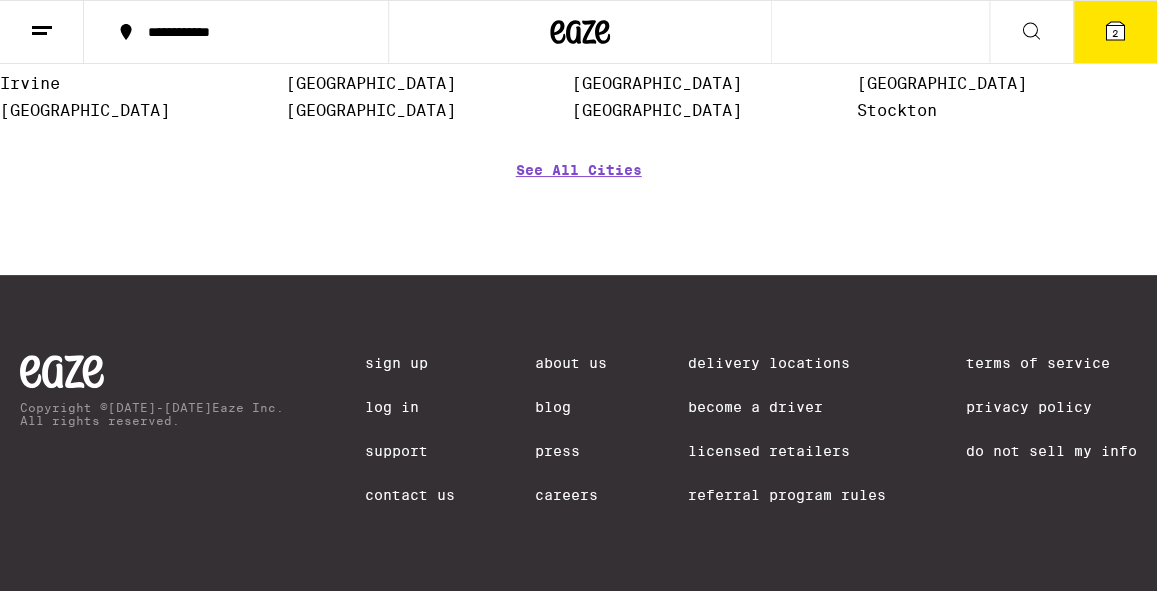 scroll, scrollTop: 8757, scrollLeft: 0, axis: vertical 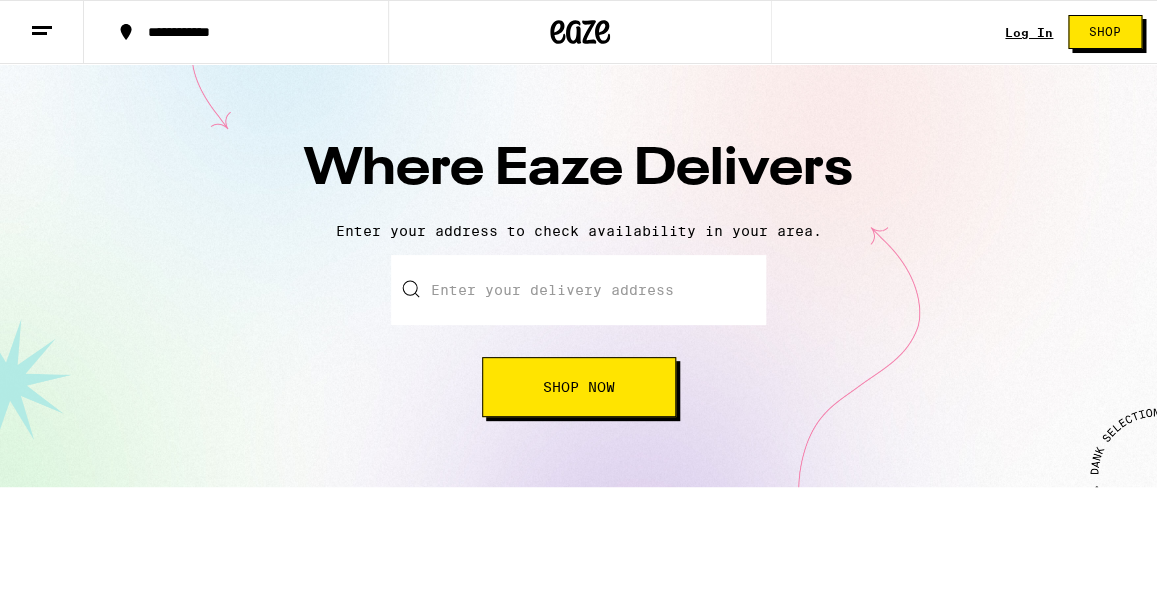 click at bounding box center [578, 290] 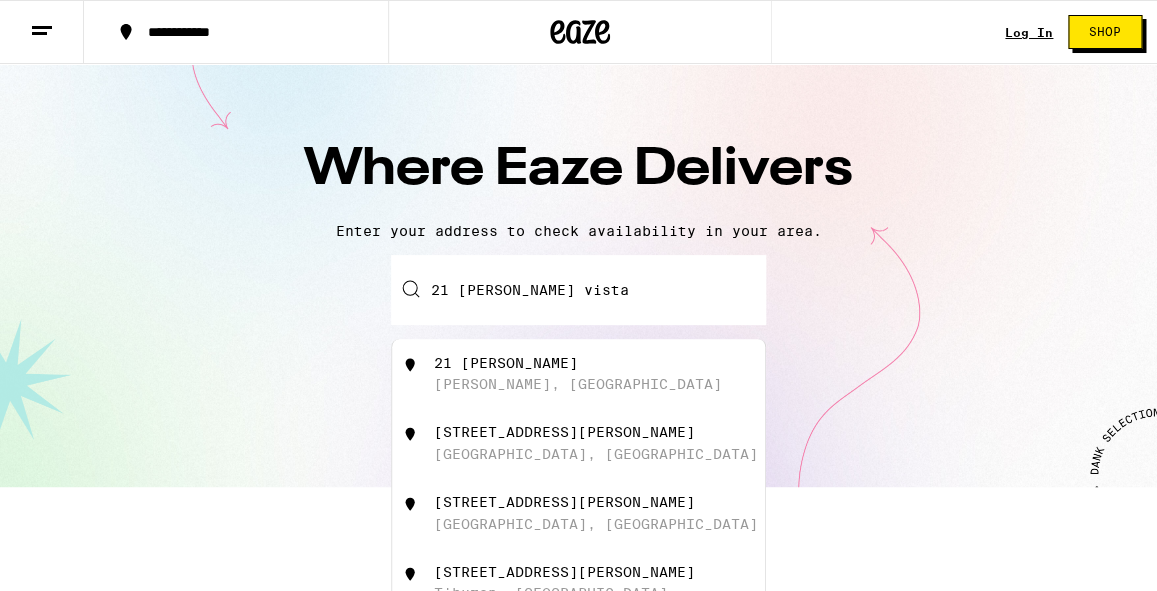 click on "21 [PERSON_NAME]" at bounding box center [506, 363] 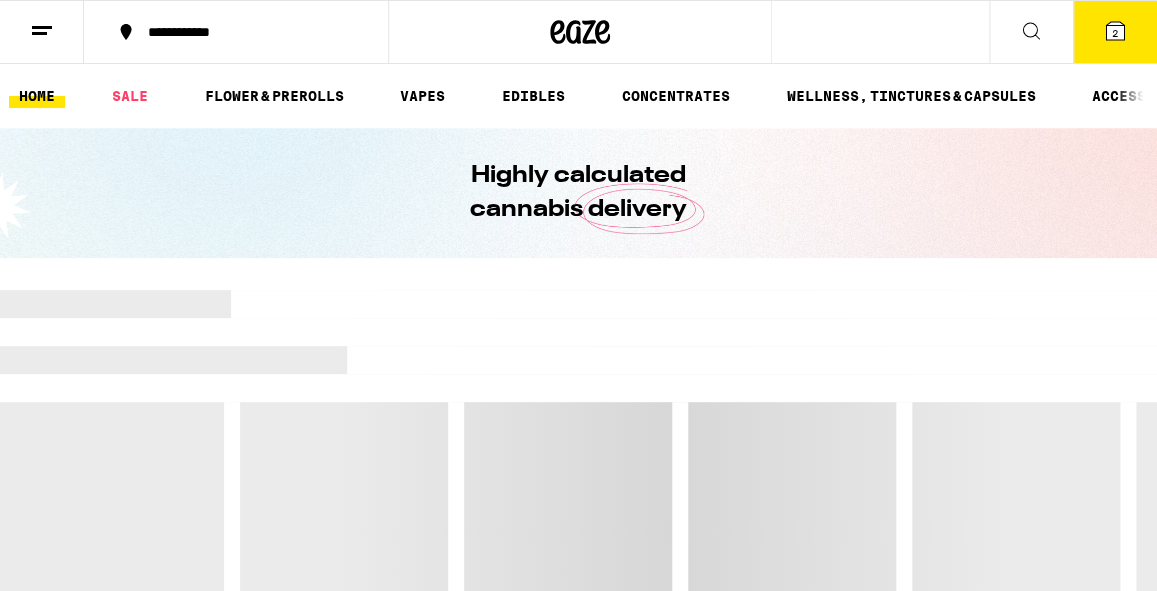 scroll, scrollTop: 0, scrollLeft: 0, axis: both 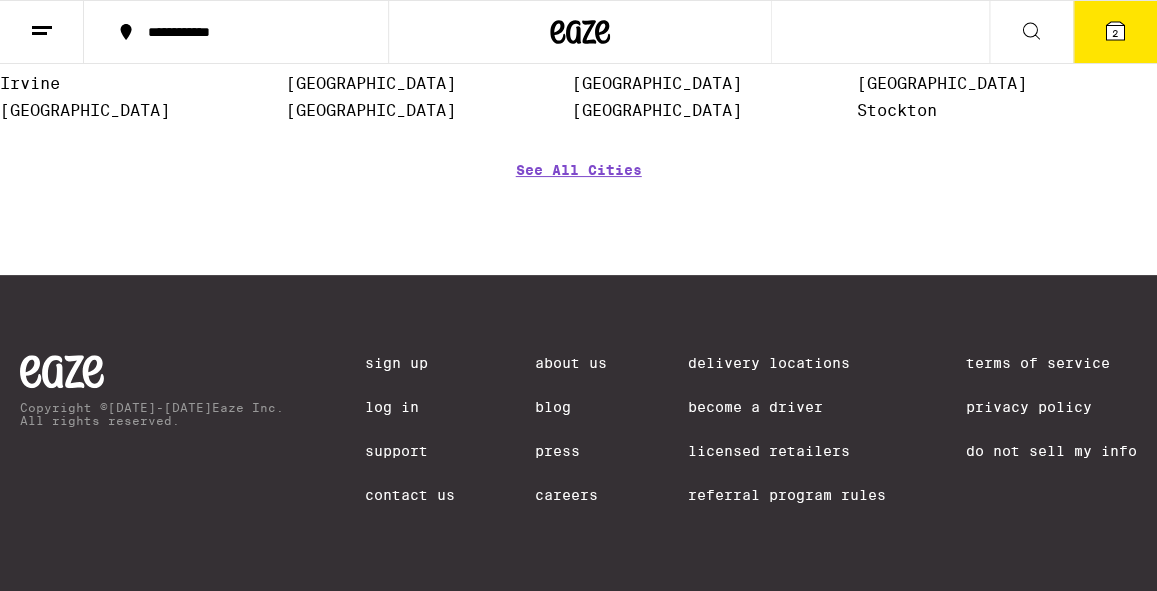 click on "Press" at bounding box center (571, 451) 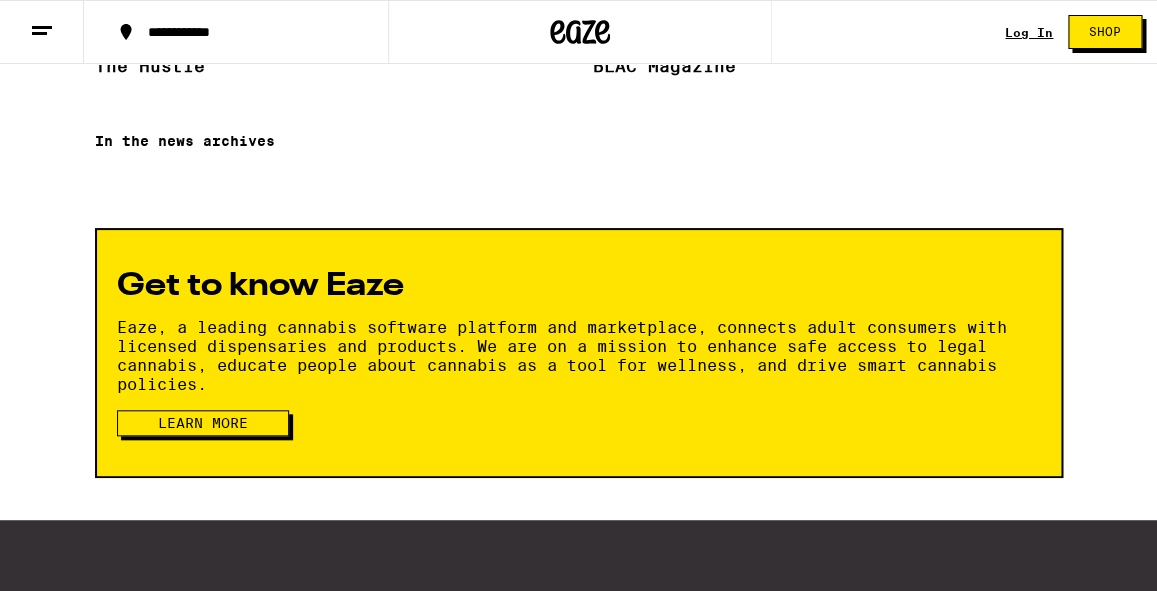 scroll, scrollTop: 2659, scrollLeft: 0, axis: vertical 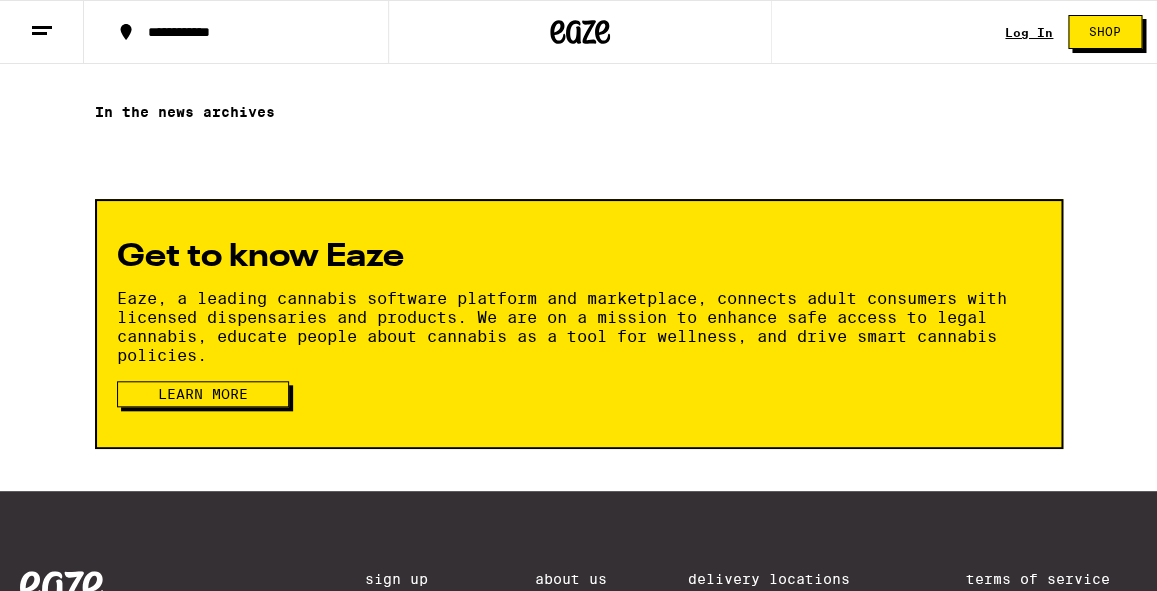 click on "Learn more" at bounding box center (203, 394) 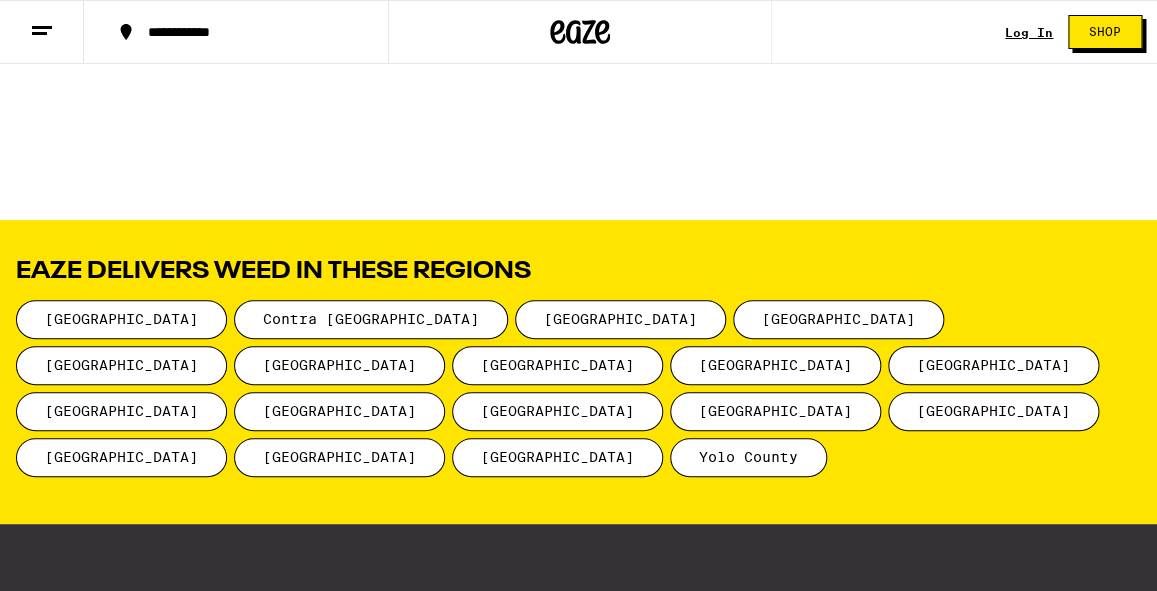 scroll, scrollTop: 2599, scrollLeft: 0, axis: vertical 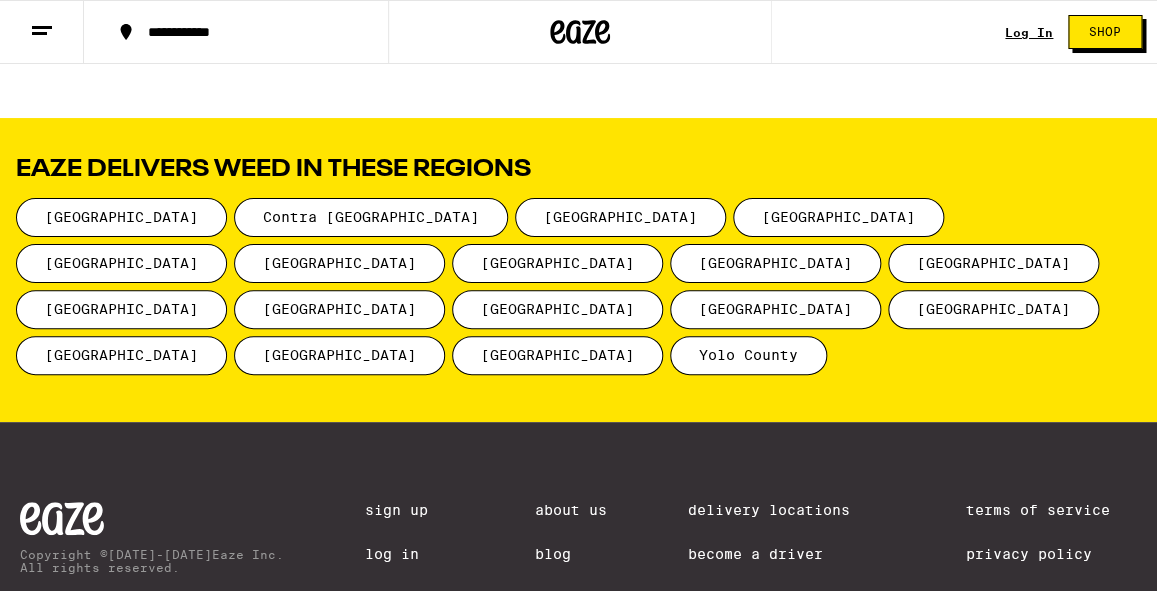 click on "Contra [GEOGRAPHIC_DATA]" at bounding box center [371, 217] 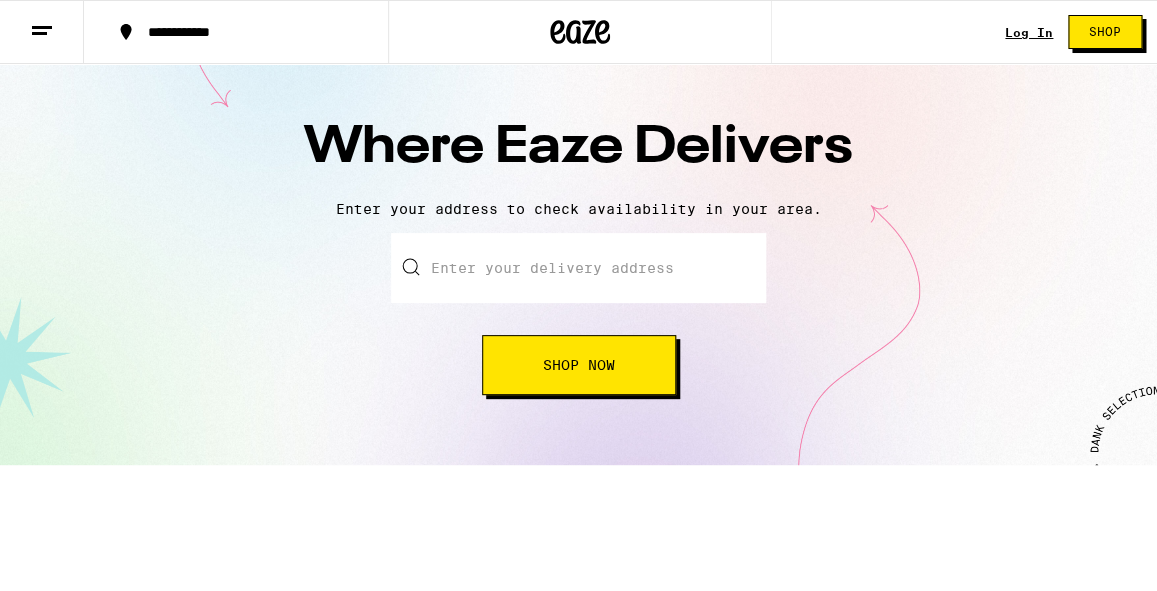 scroll, scrollTop: 0, scrollLeft: 0, axis: both 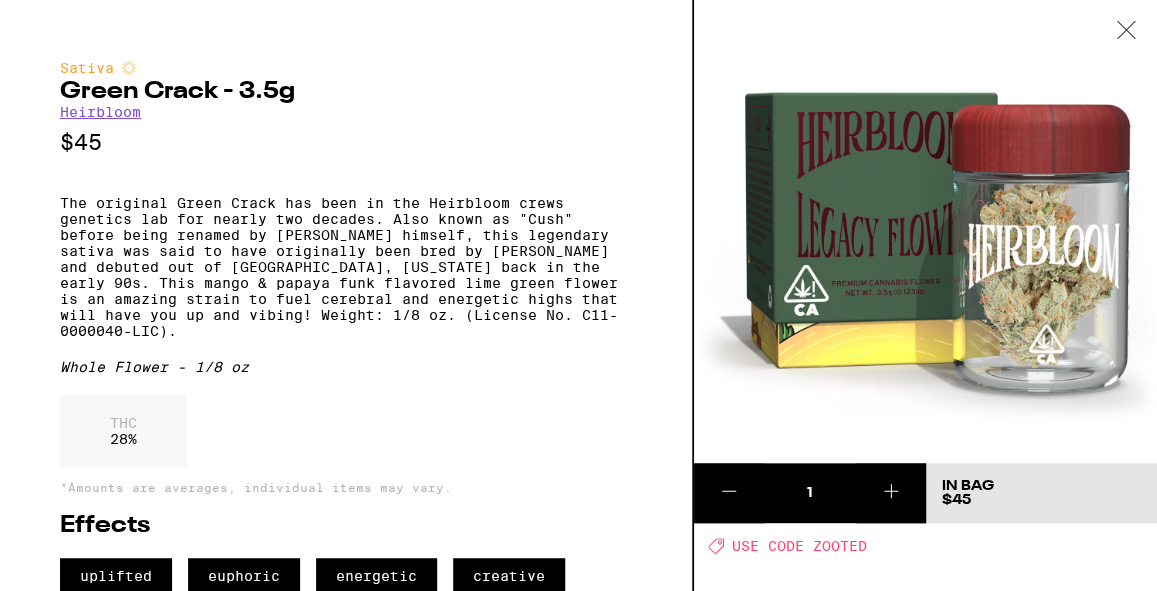 click 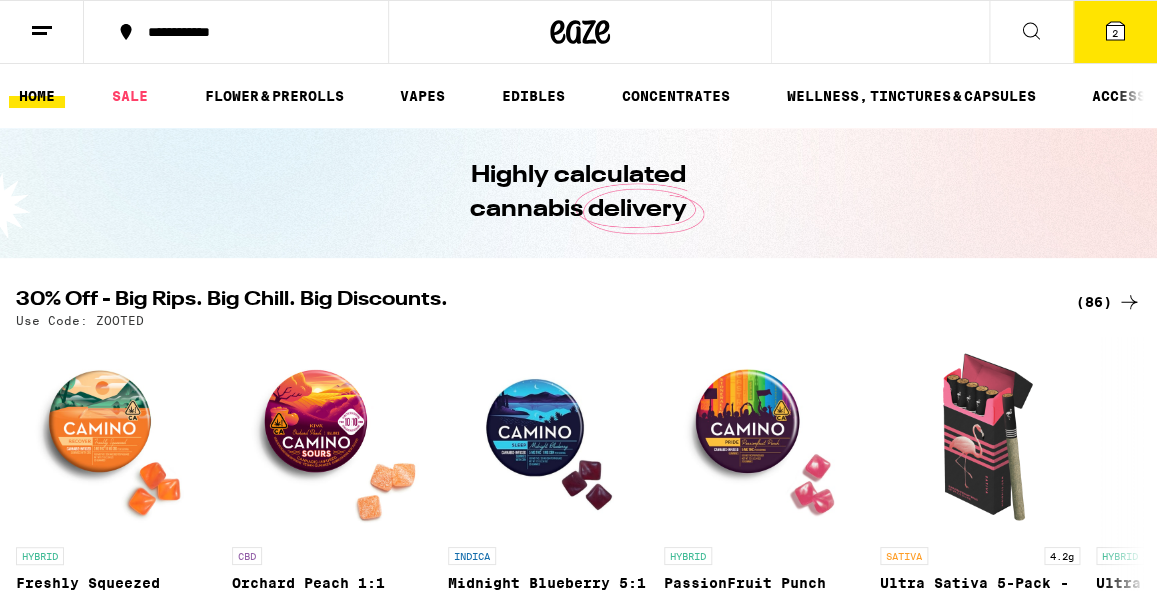 click on "2" at bounding box center (1115, 33) 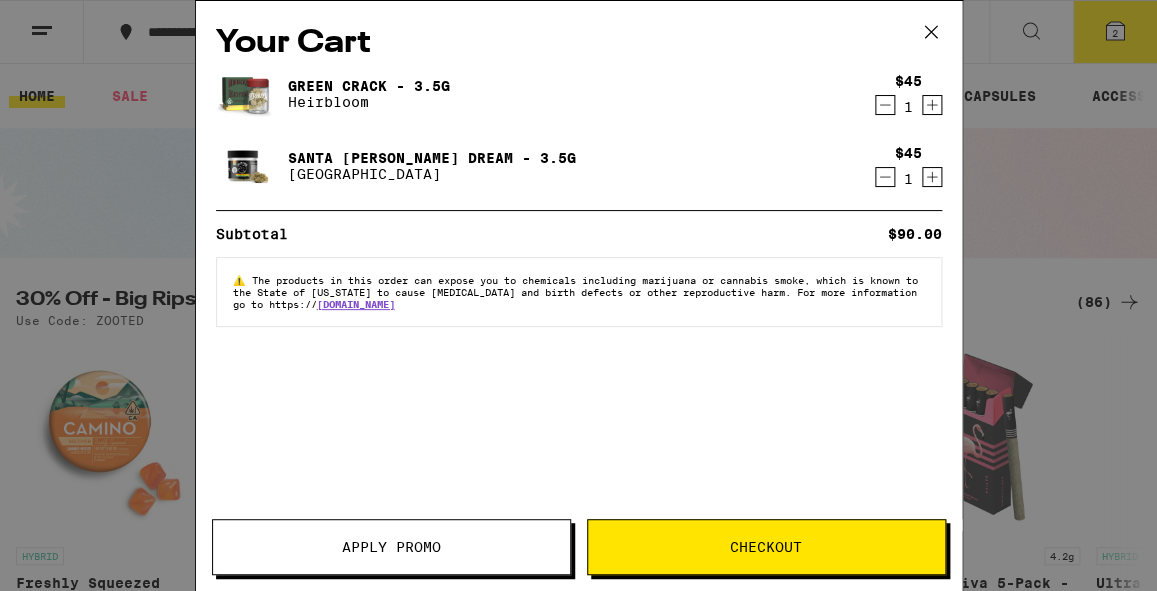 scroll, scrollTop: 0, scrollLeft: 0, axis: both 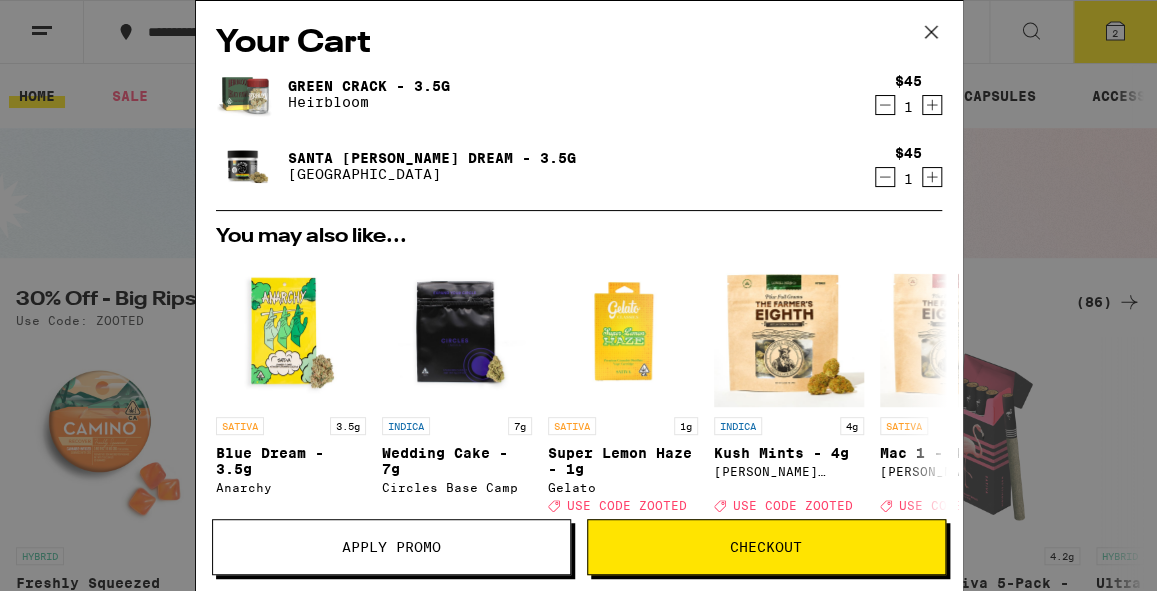 click on "Checkout" at bounding box center (766, 547) 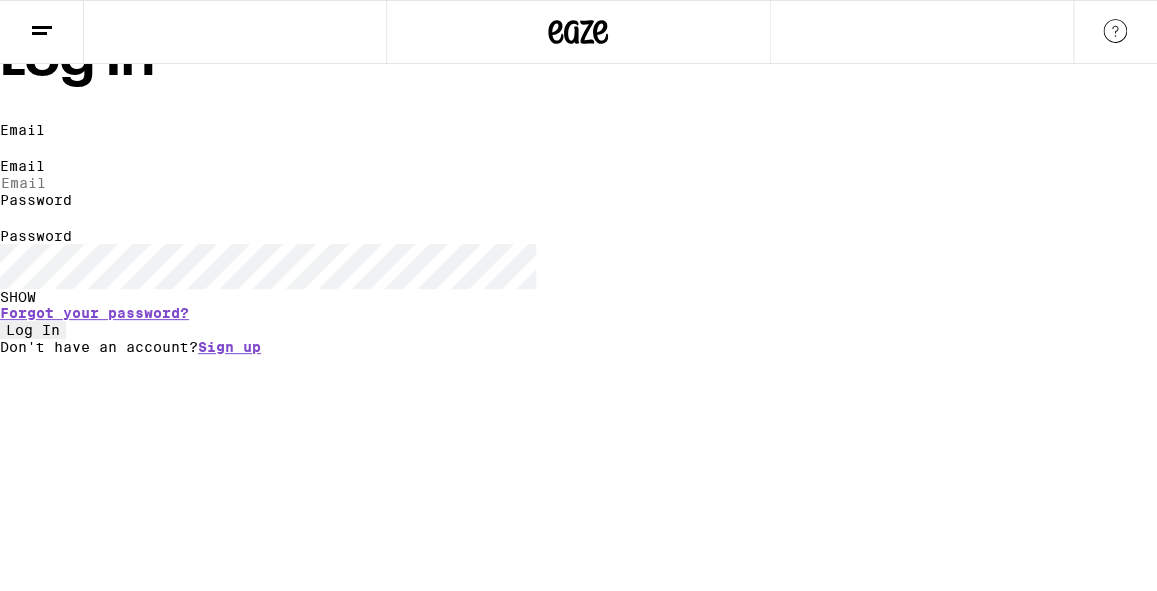 click on "Email" at bounding box center (92, 183) 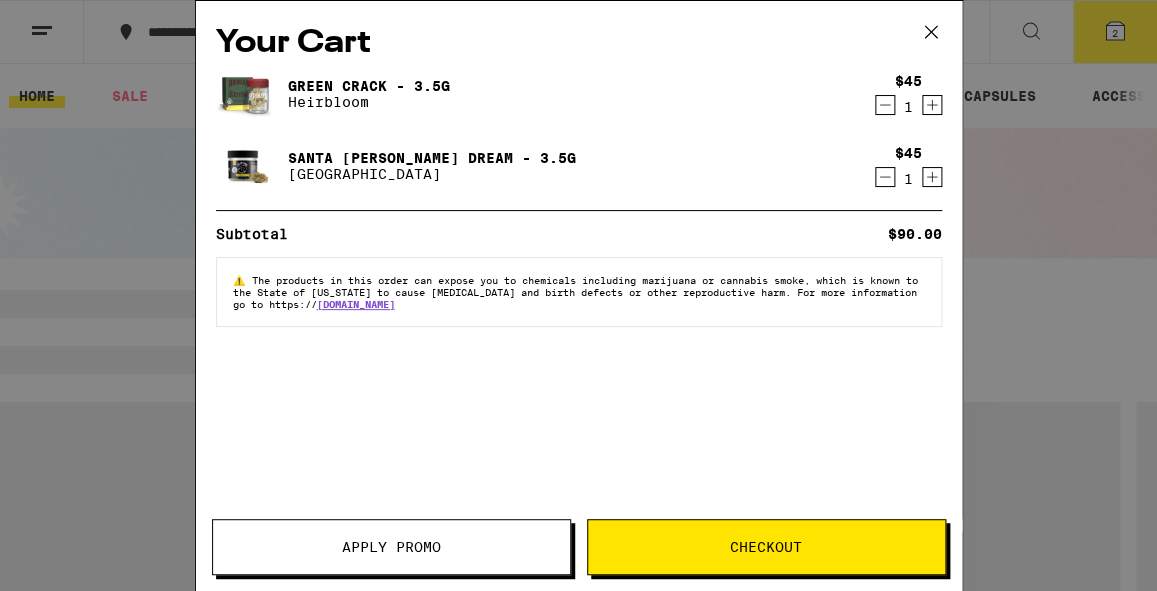 scroll, scrollTop: 0, scrollLeft: 0, axis: both 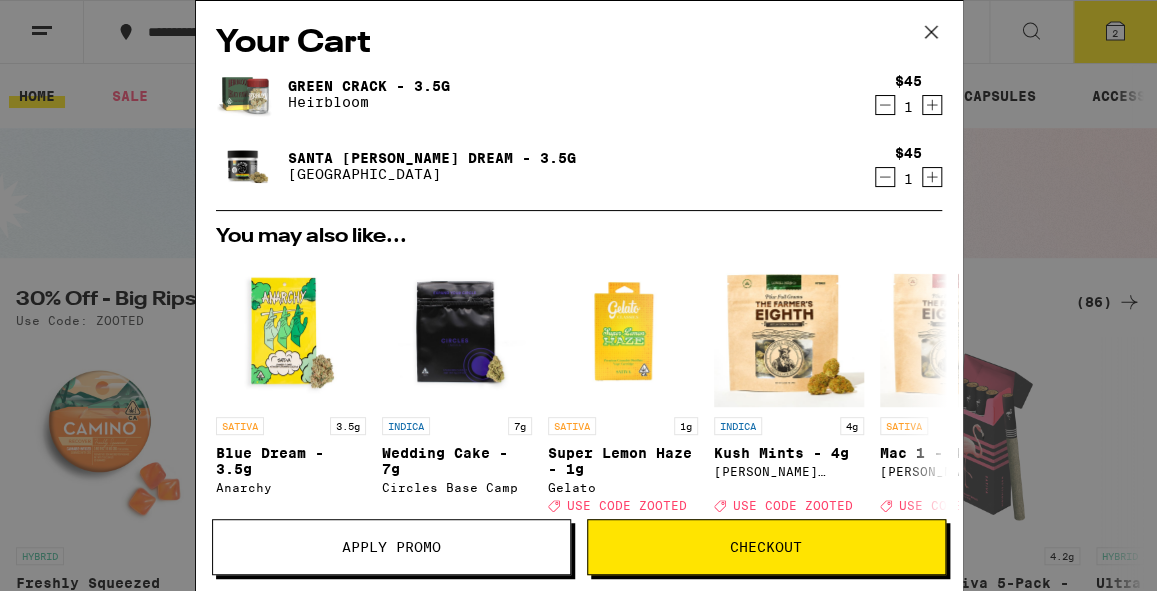 click on "Checkout" at bounding box center (766, 547) 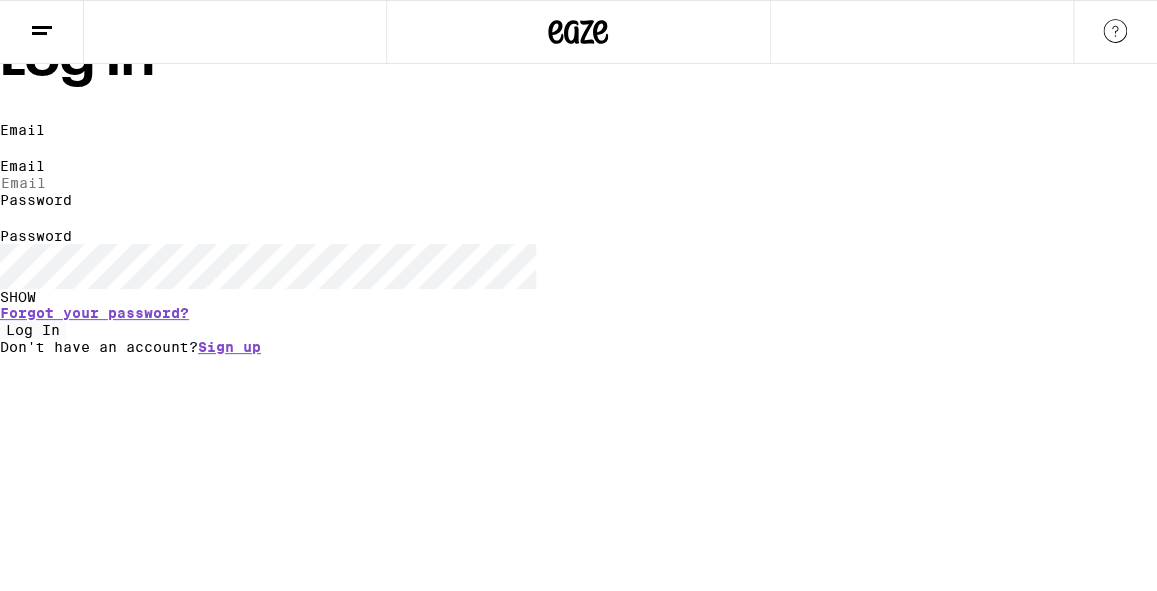 scroll, scrollTop: 58, scrollLeft: 0, axis: vertical 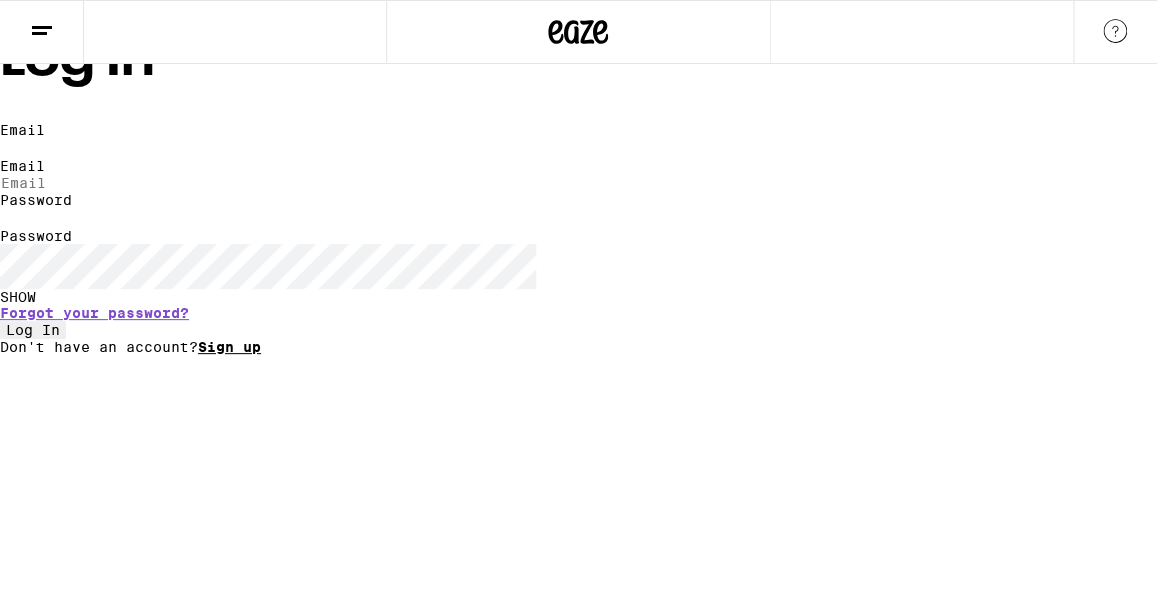 click on "Sign up" at bounding box center [229, 347] 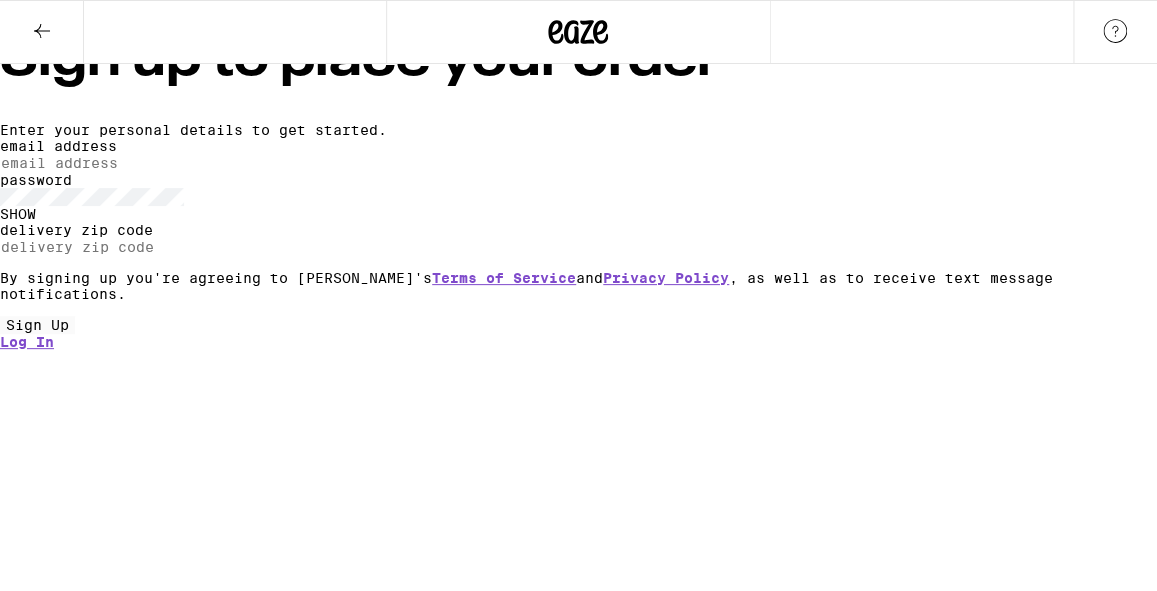 scroll, scrollTop: 0, scrollLeft: 0, axis: both 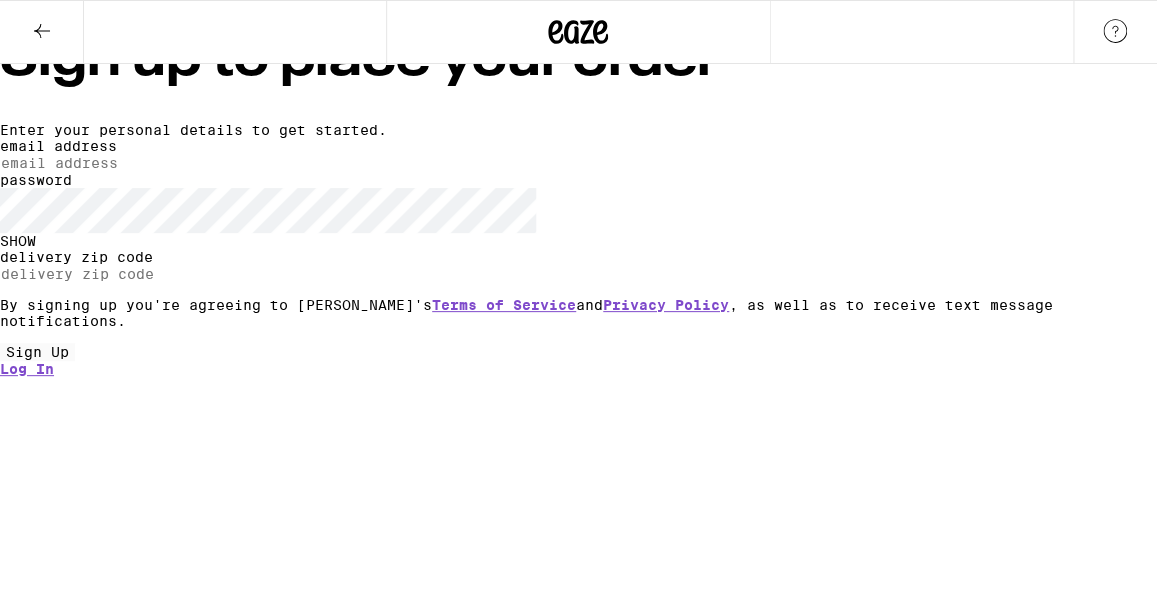 click on "email address" at bounding box center (92, 163) 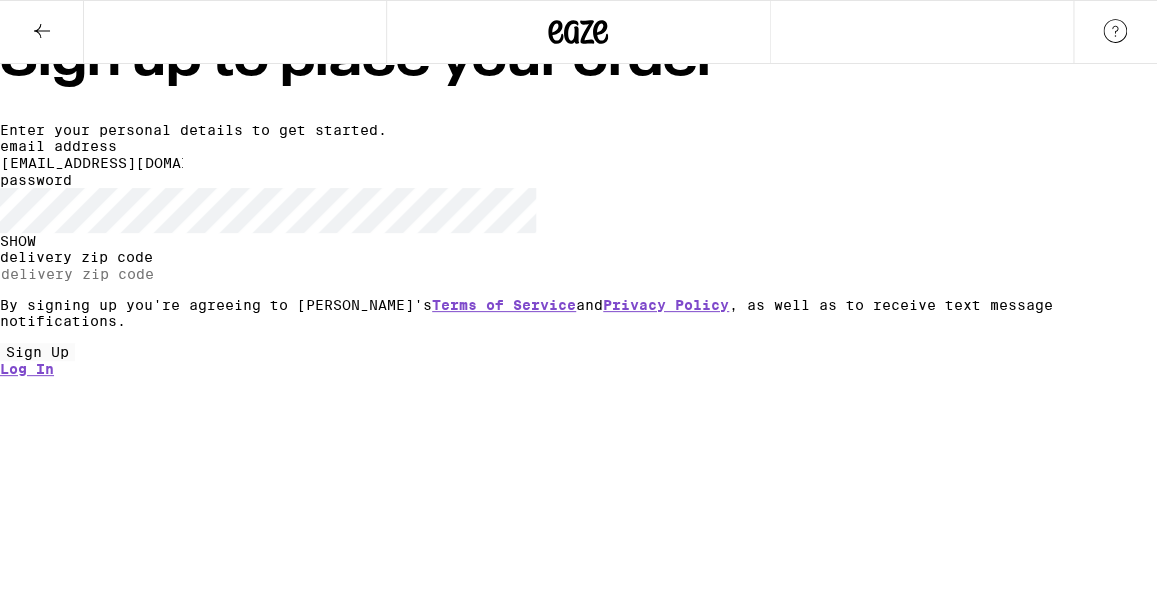 type on "mitchb@berkeley.edu" 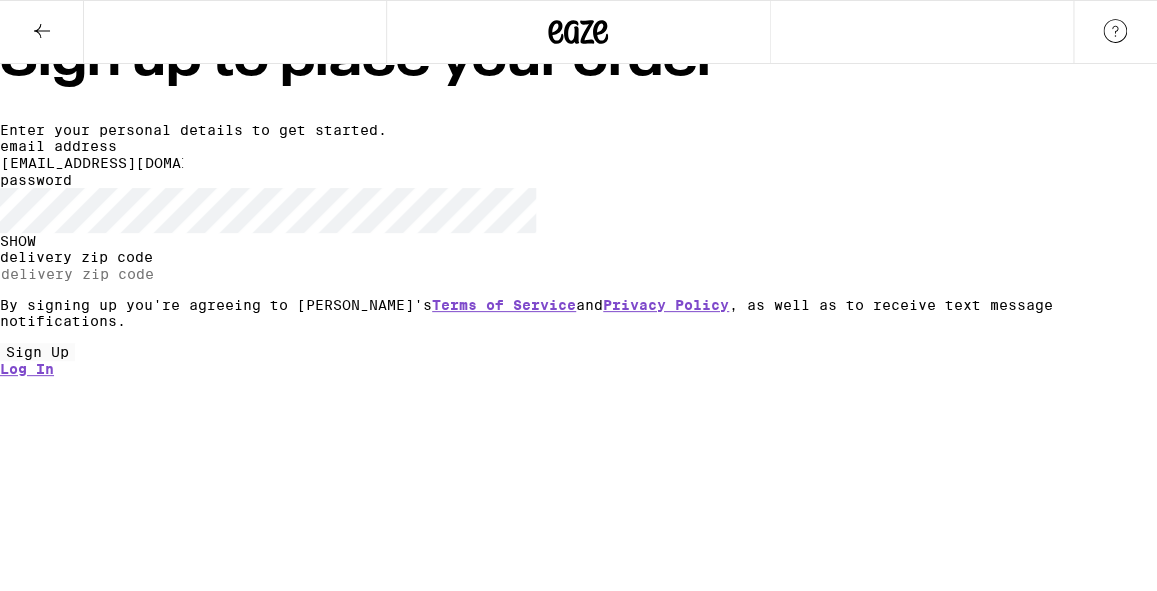 click on "delivery zip code" at bounding box center [92, 274] 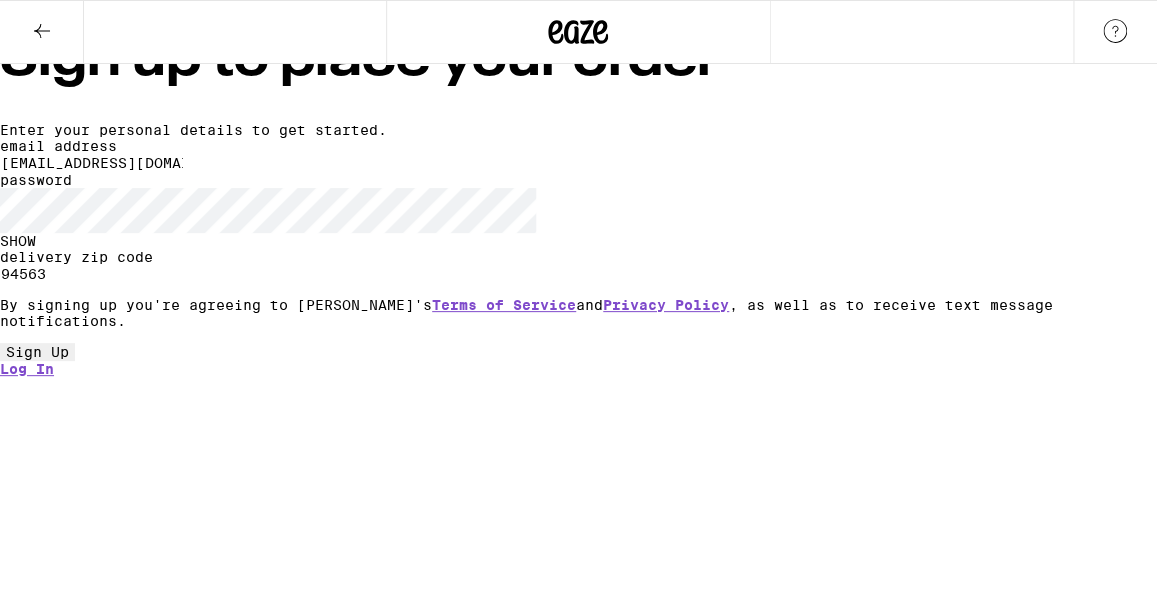 type on "94563" 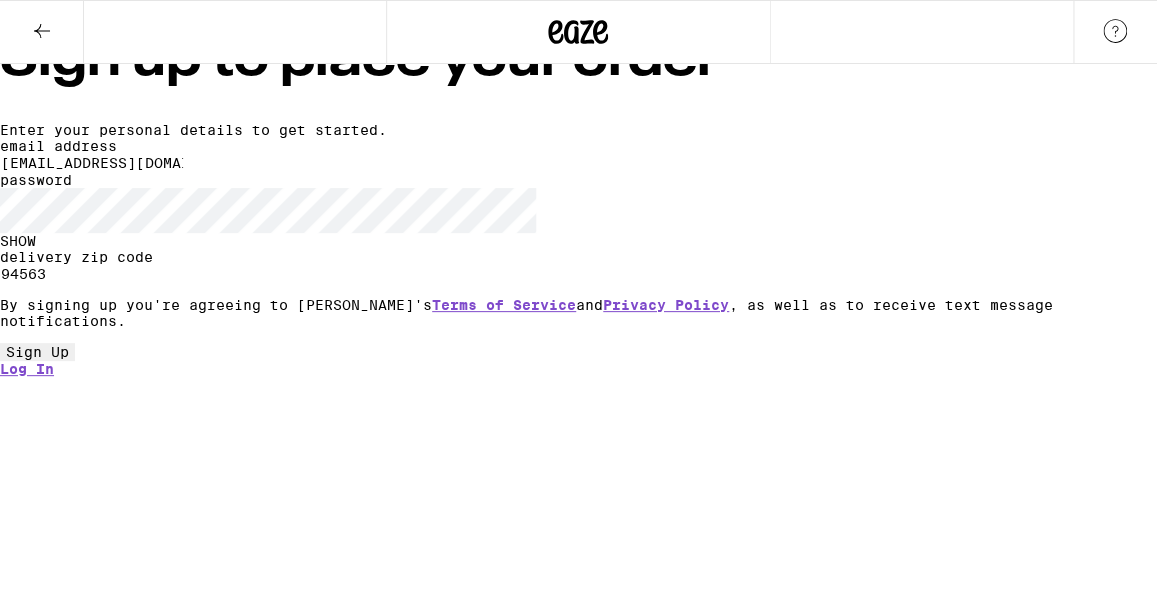 click on "Sign Up" at bounding box center [37, 352] 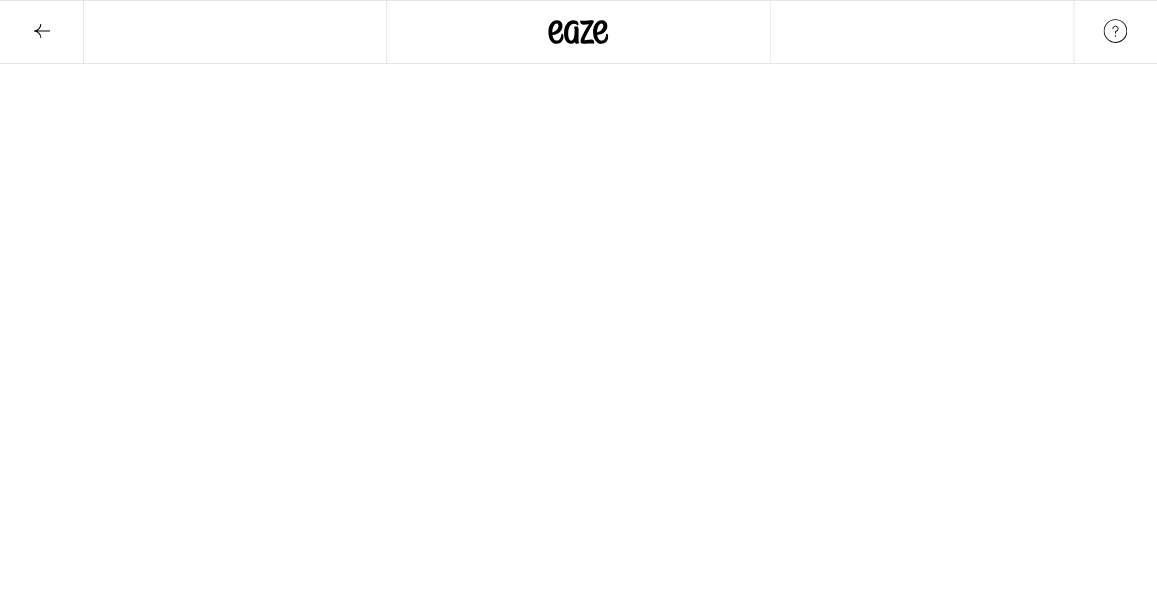 scroll, scrollTop: 0, scrollLeft: 0, axis: both 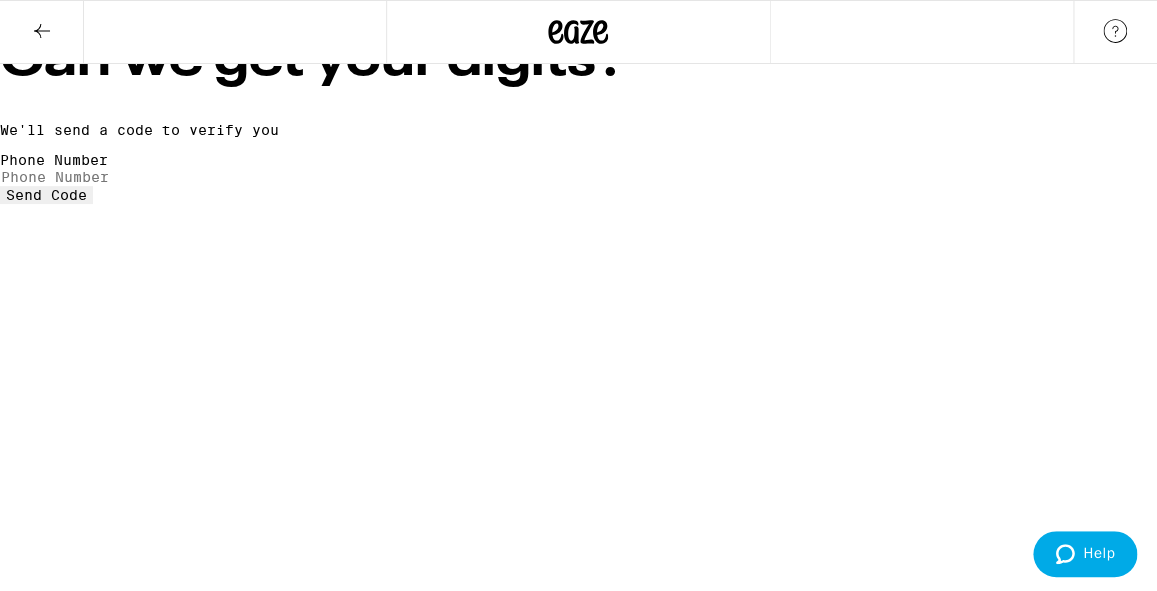 click on "Phone Number" at bounding box center (54, 160) 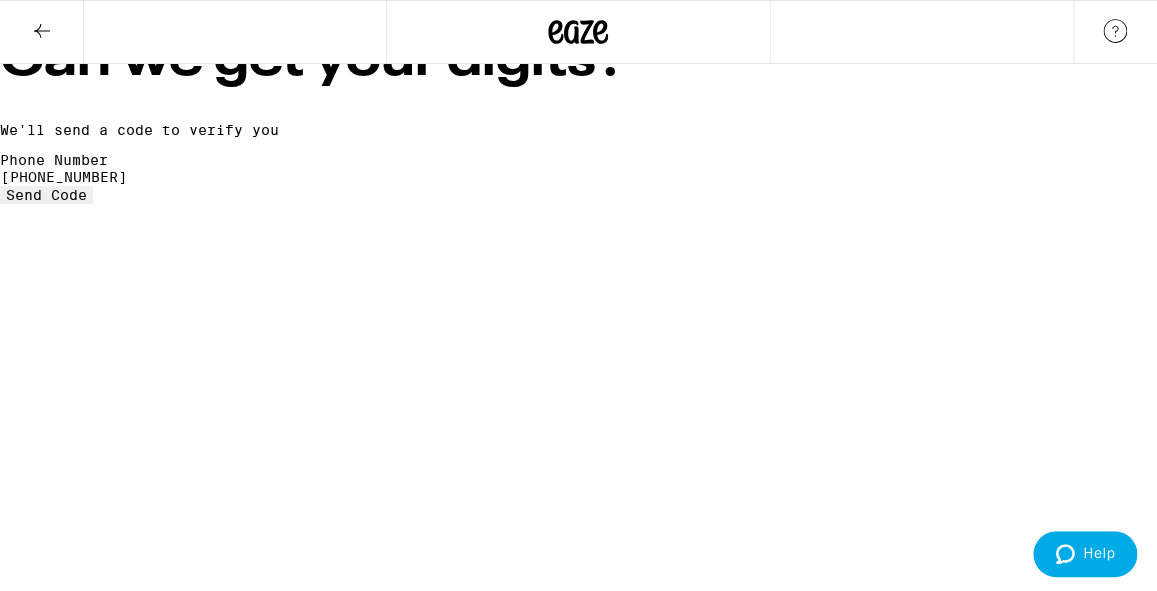 type on "(510) 390-1183" 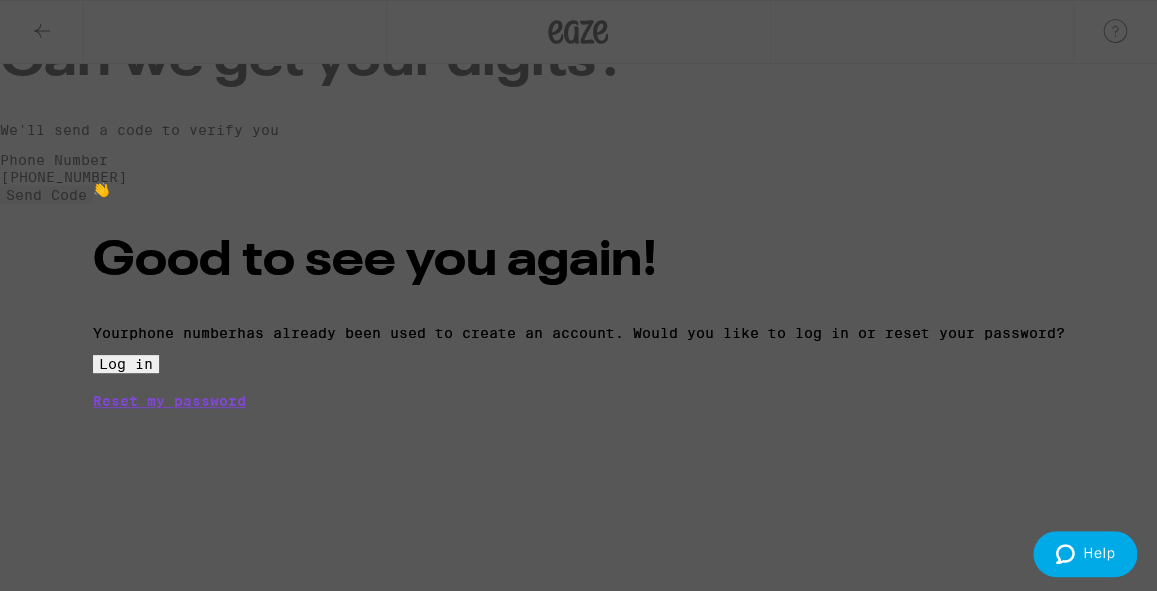 click on "Log in" at bounding box center [126, 364] 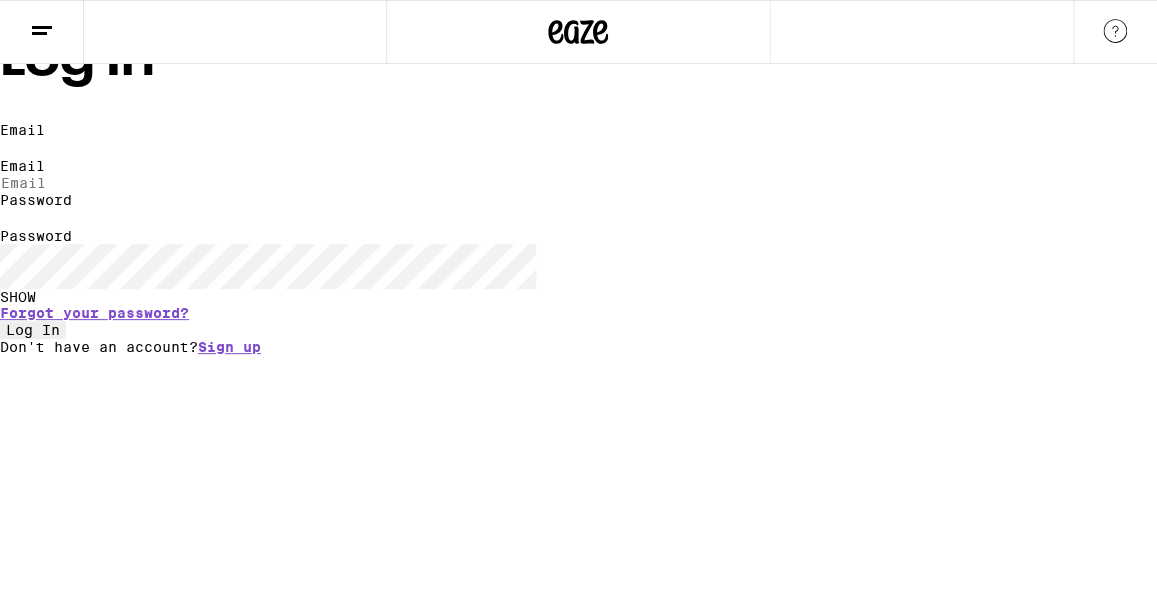 click on "Log In" at bounding box center [33, 330] 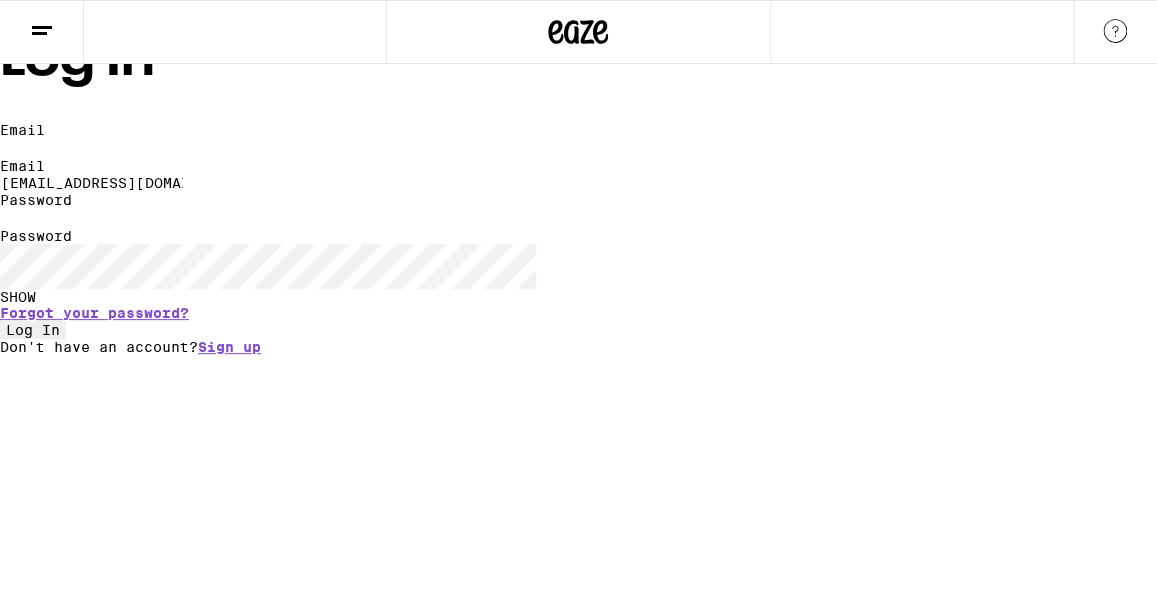 type on "mitchb@berkeley.edu" 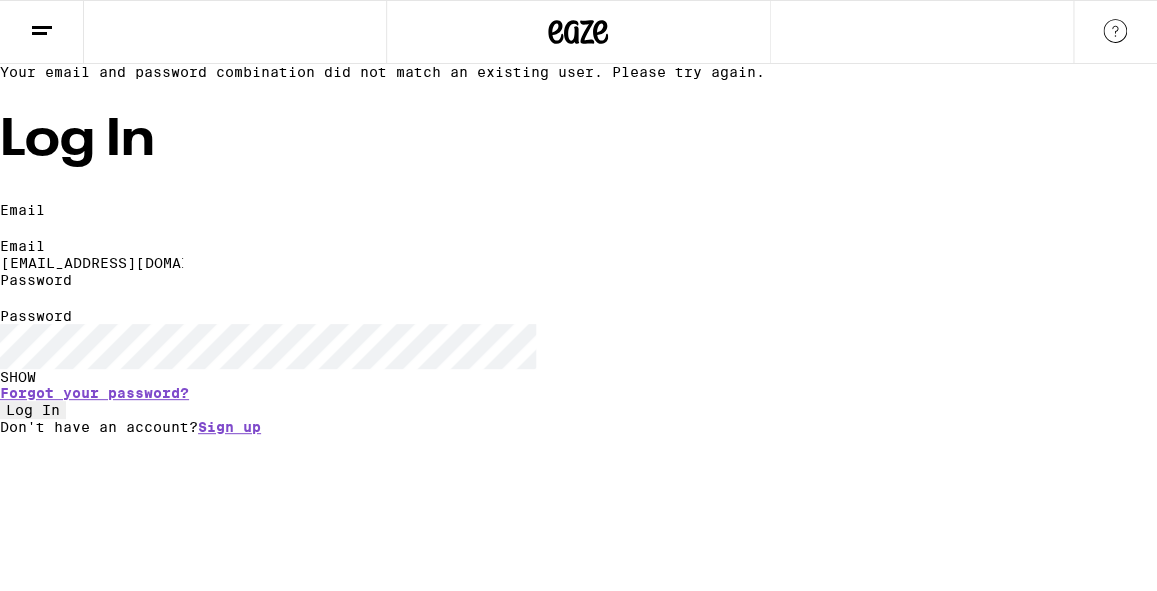 click on "Log In" at bounding box center (33, 410) 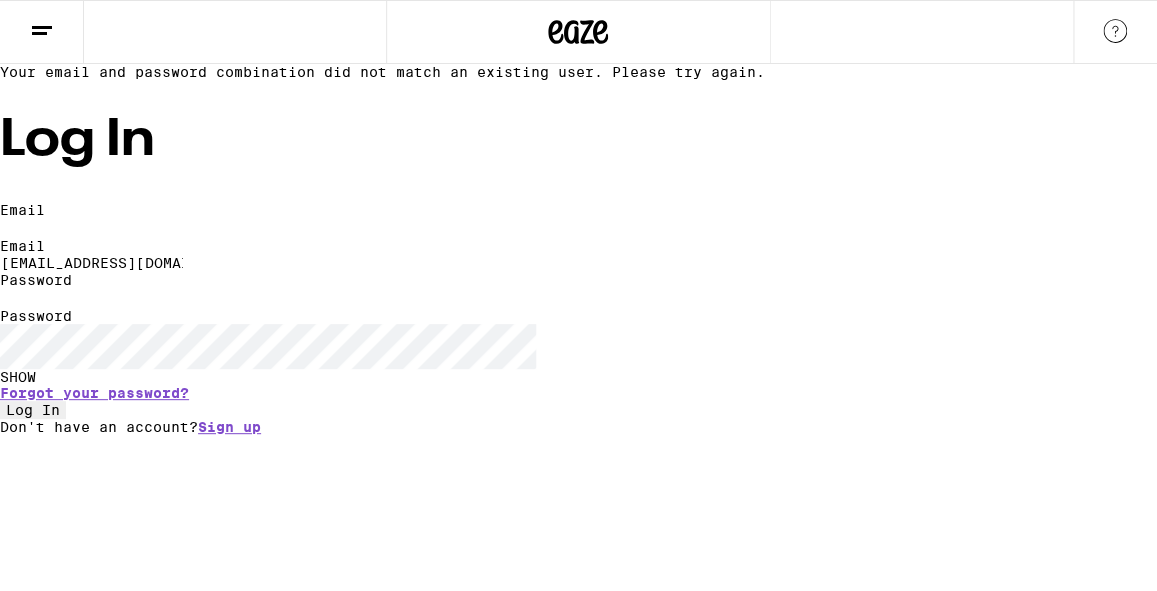 scroll, scrollTop: 122, scrollLeft: 0, axis: vertical 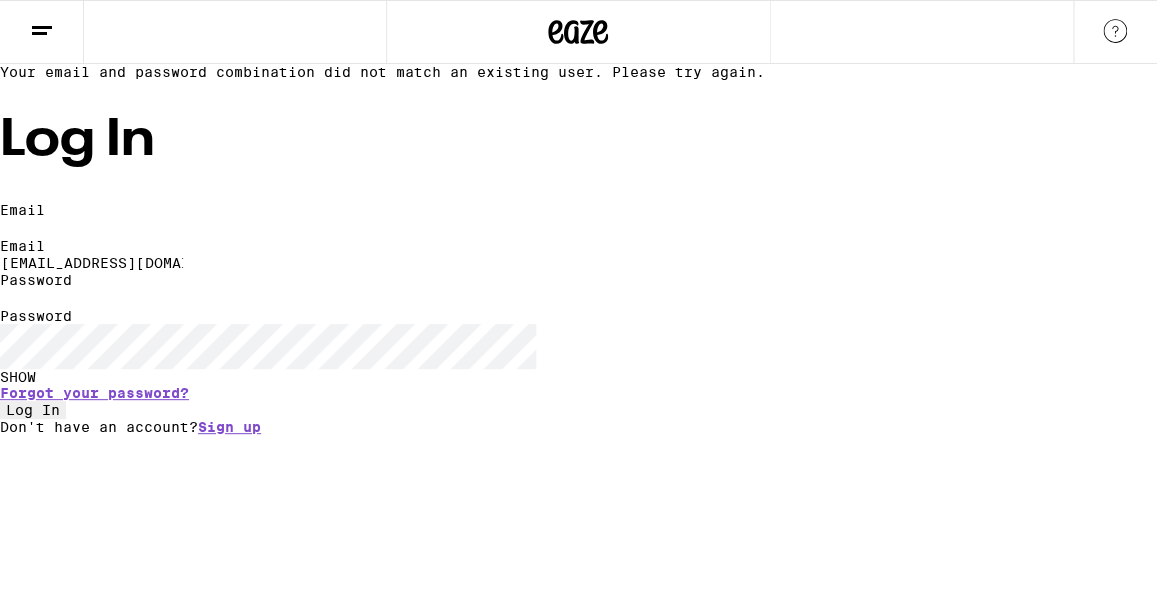 click on "Log In" at bounding box center (33, 410) 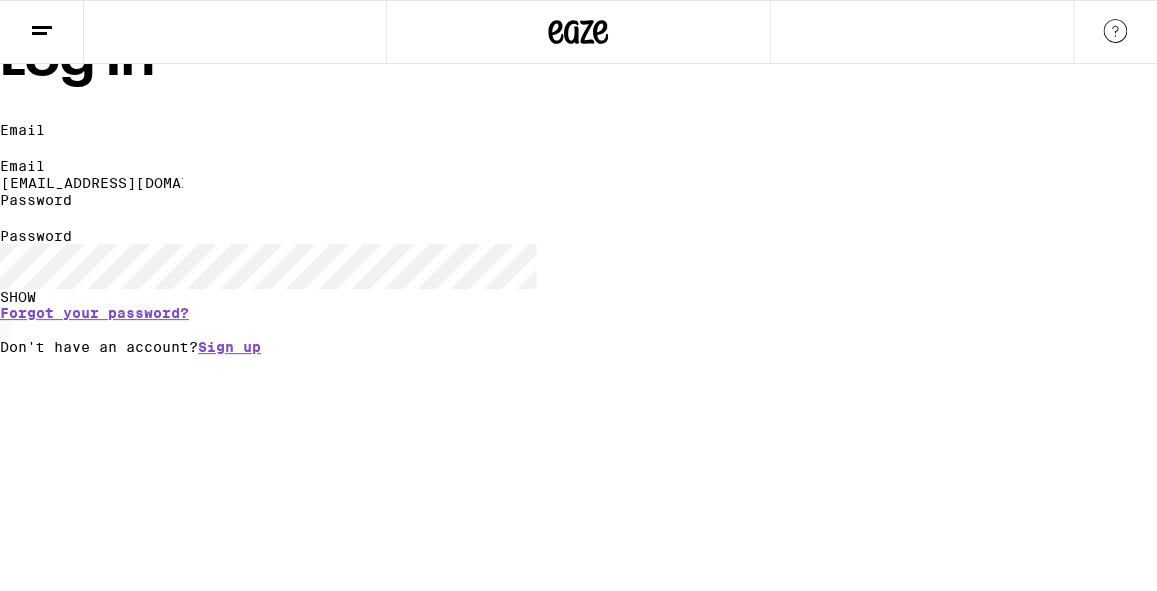 scroll, scrollTop: 122, scrollLeft: 0, axis: vertical 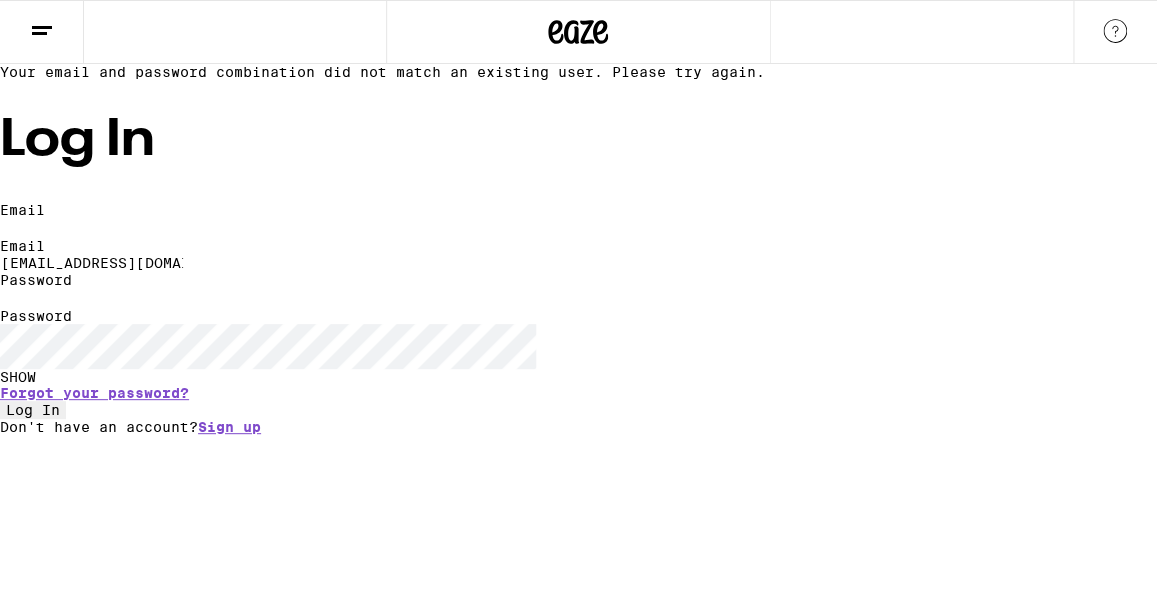 click on "Log In" at bounding box center [33, 410] 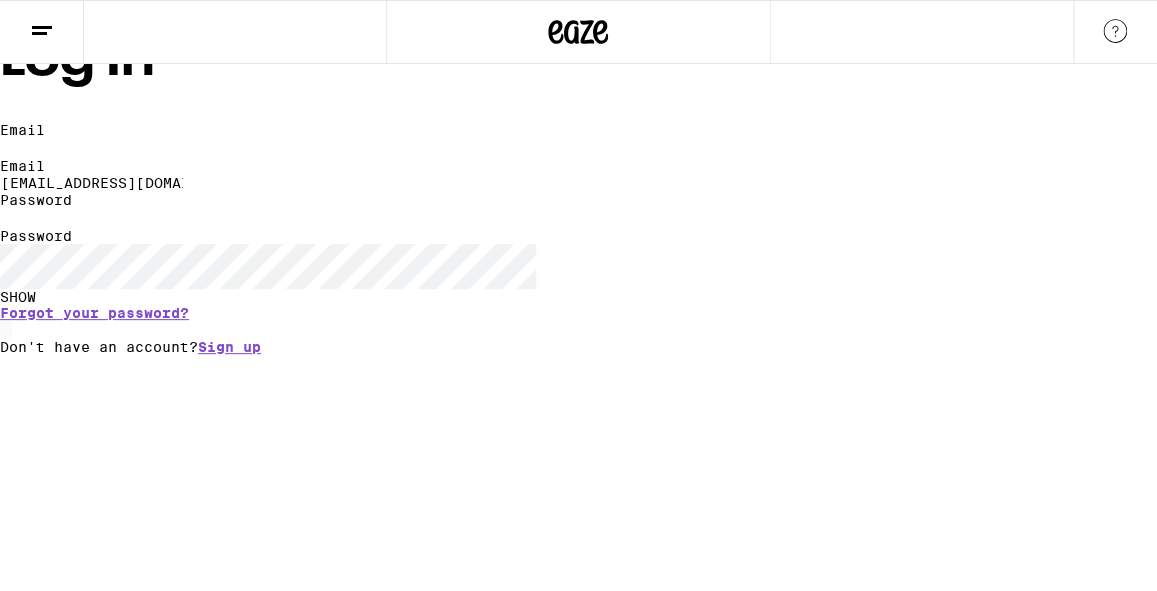 scroll, scrollTop: 58, scrollLeft: 0, axis: vertical 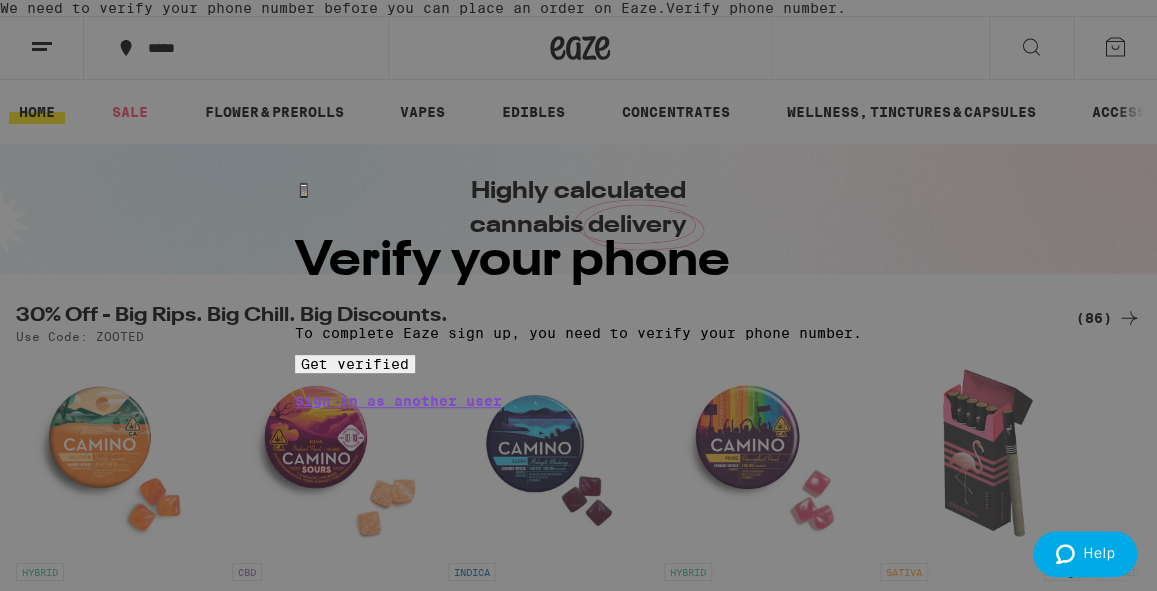 click on "Get verified" at bounding box center [355, 364] 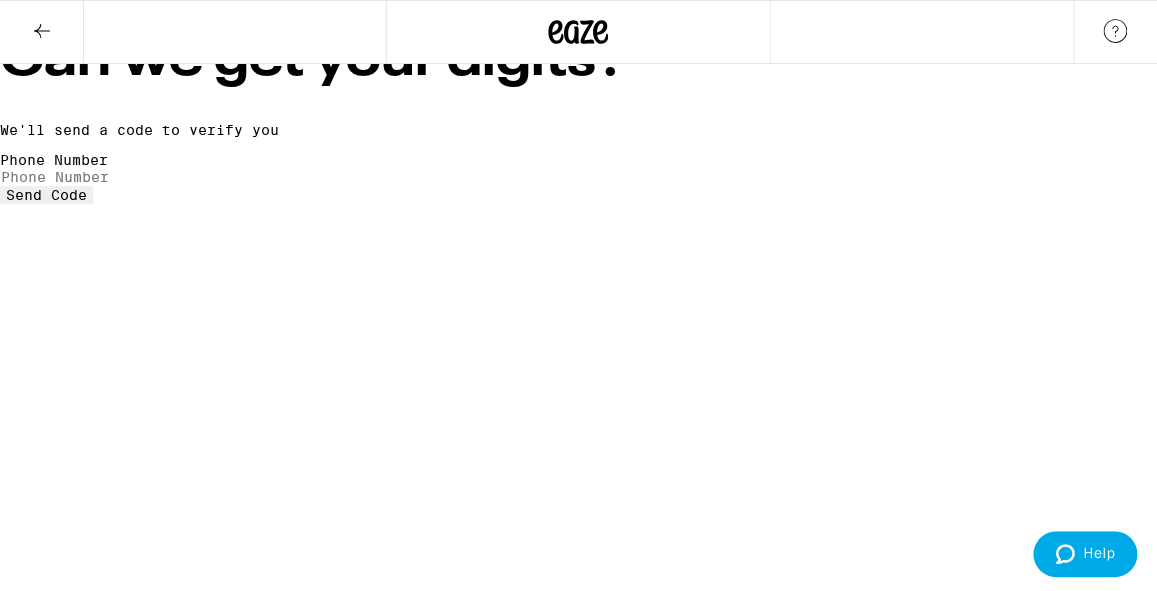 click on "Phone Number" at bounding box center [92, 177] 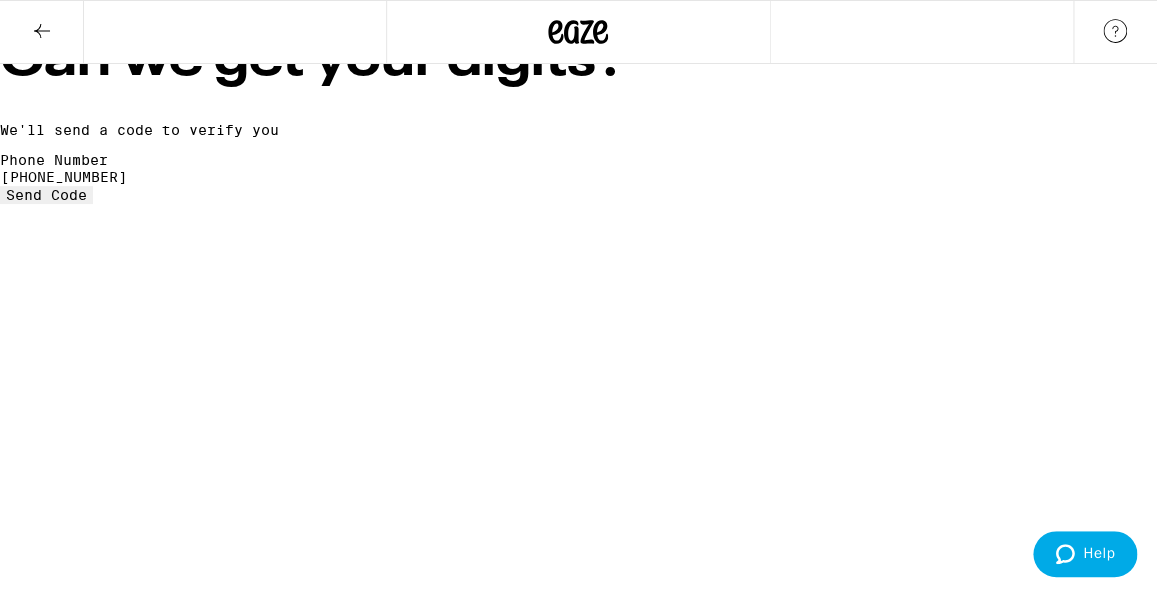 type on "(510) 390-4309" 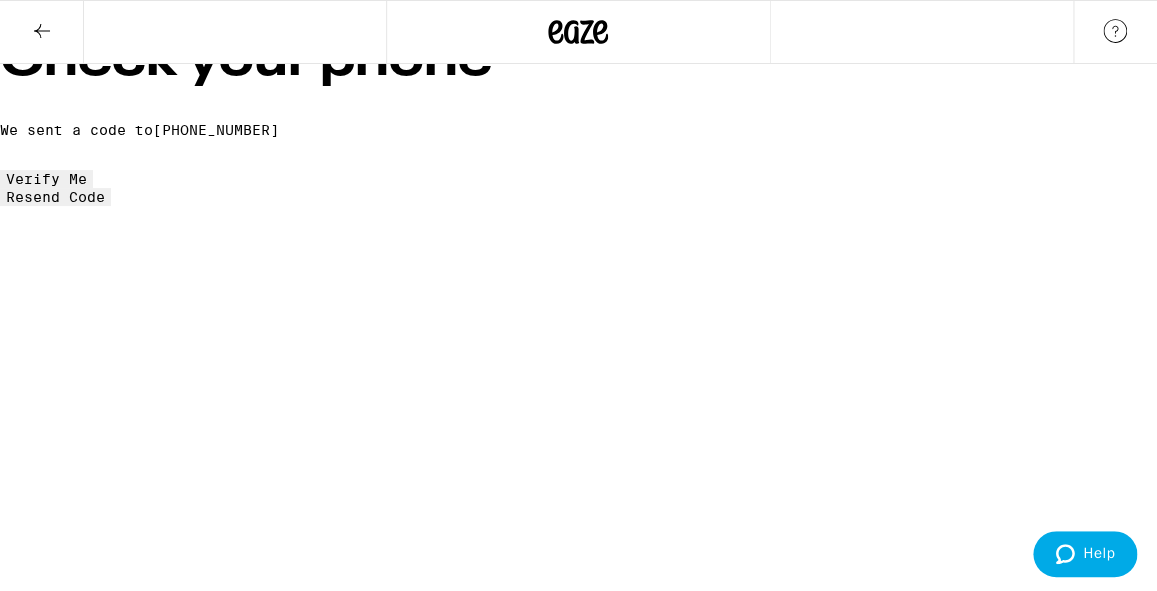 click at bounding box center [92, 161] 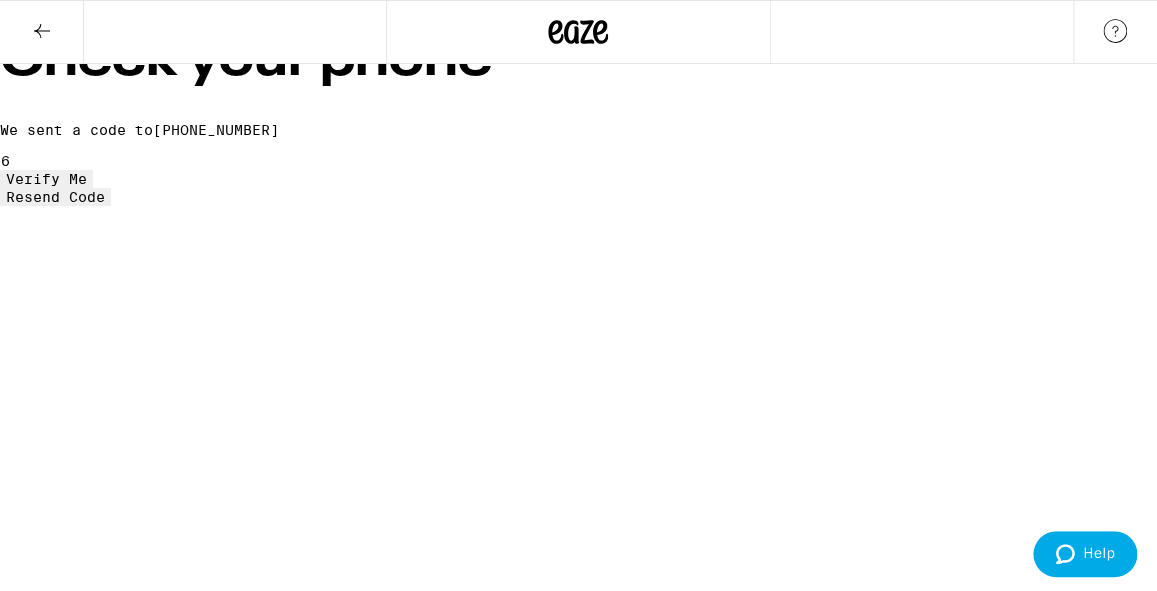 type on "0" 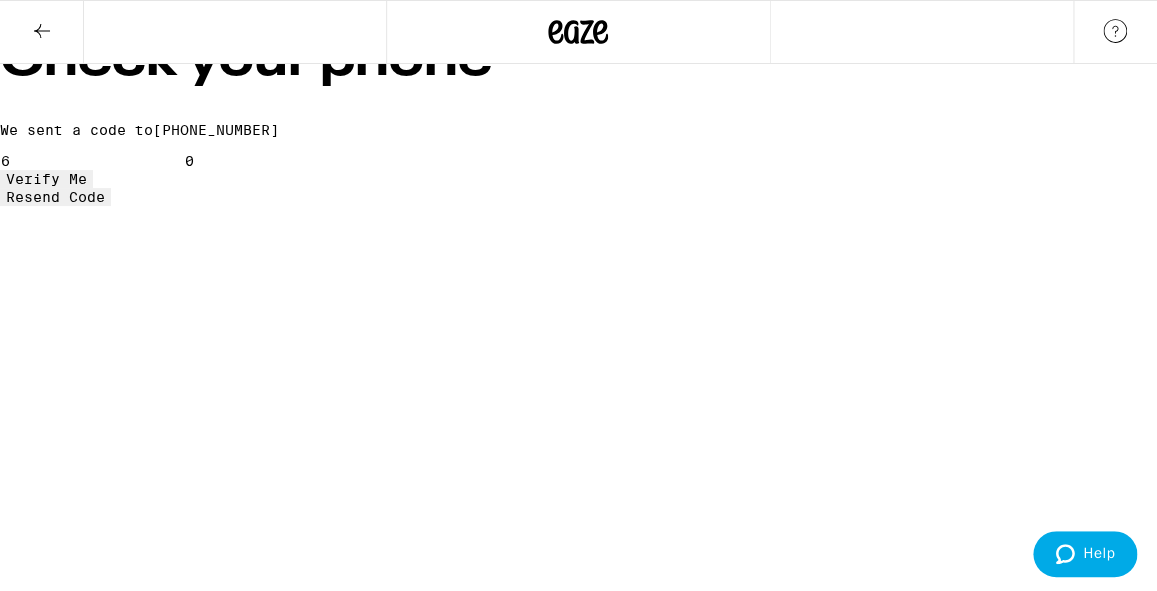 type on "7" 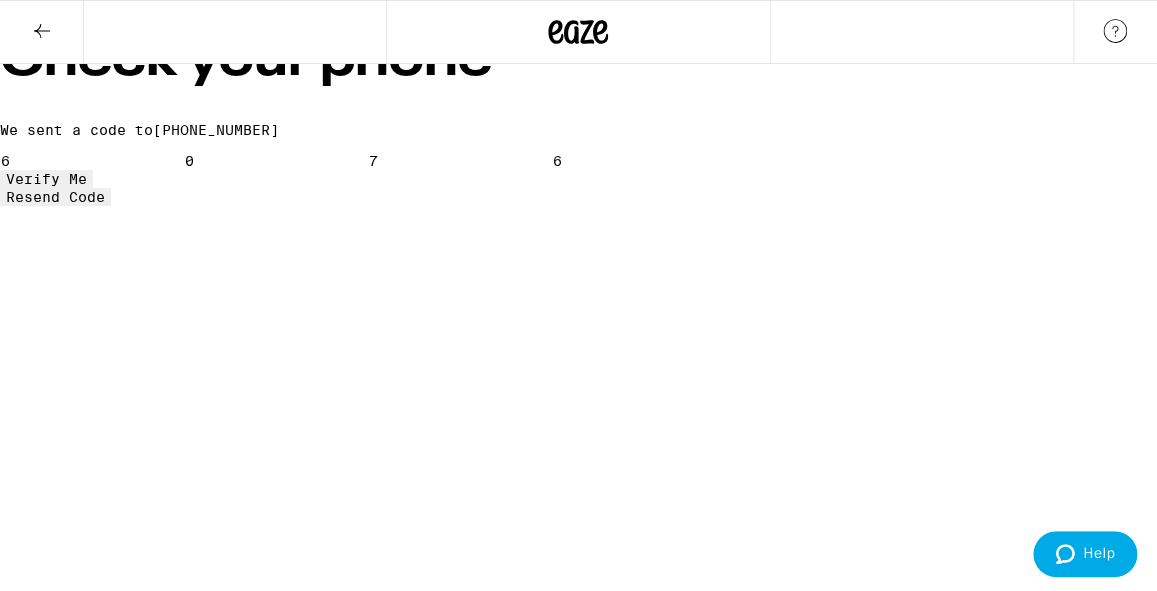 type on "6" 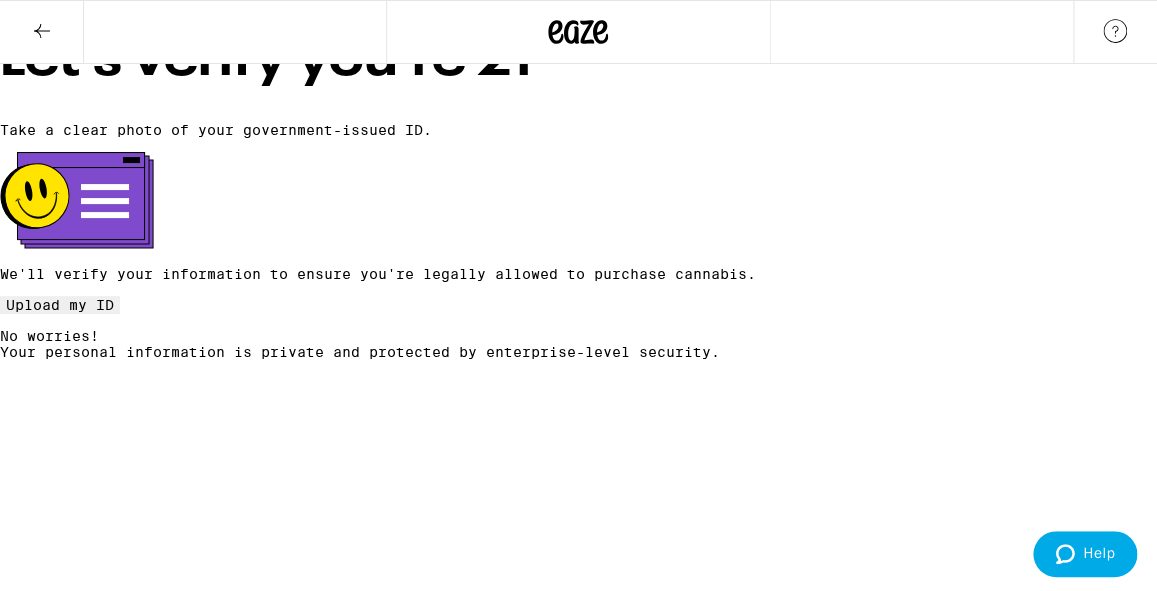 scroll, scrollTop: 8, scrollLeft: 0, axis: vertical 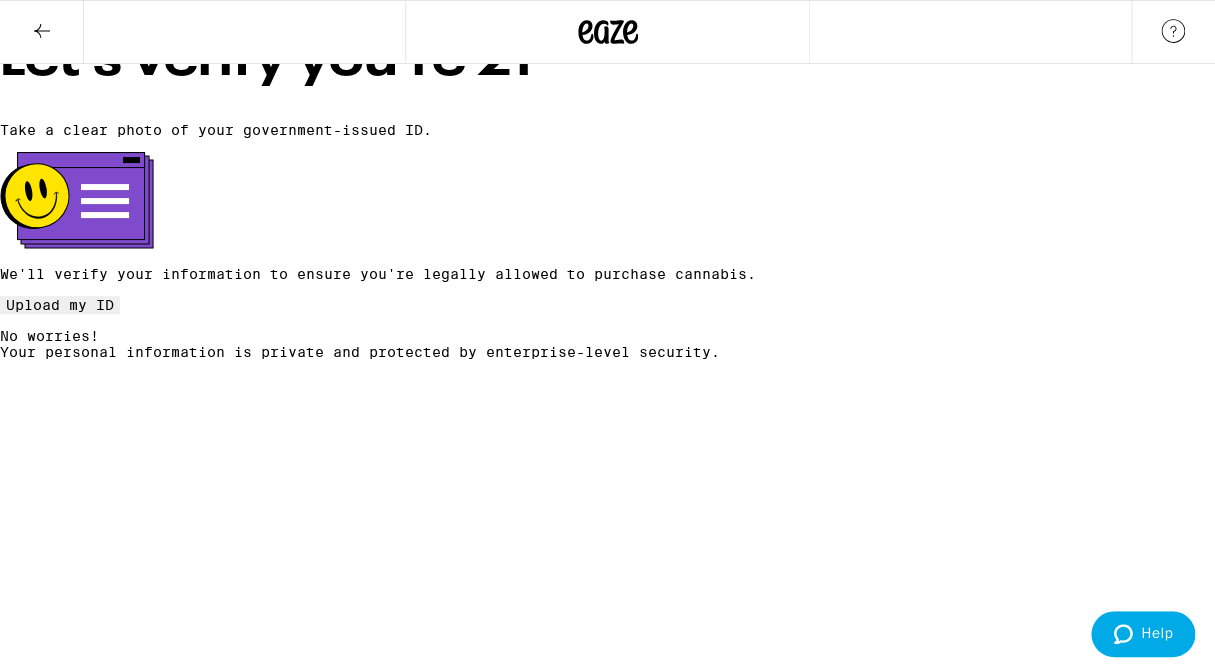click on "Upload my ID" at bounding box center [60, 305] 